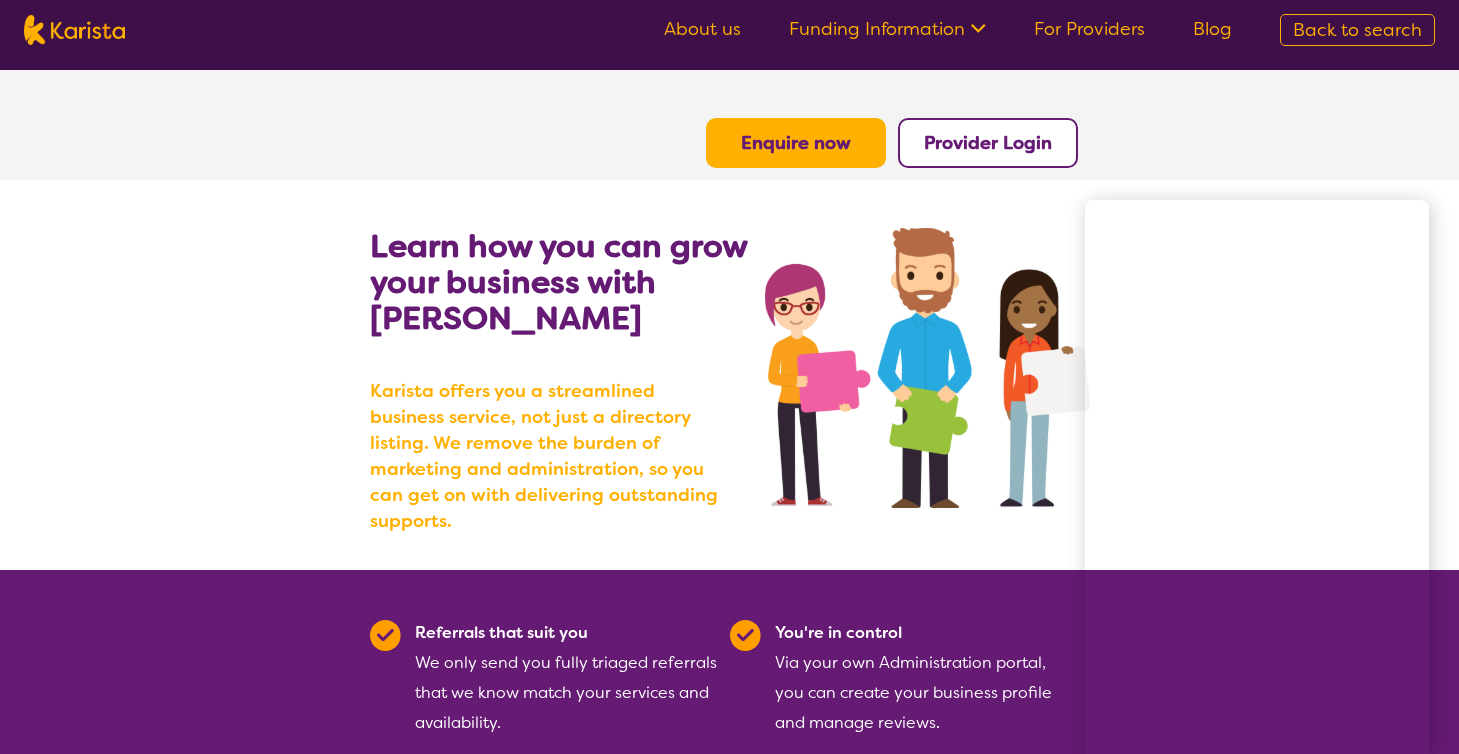 scroll, scrollTop: 92, scrollLeft: 0, axis: vertical 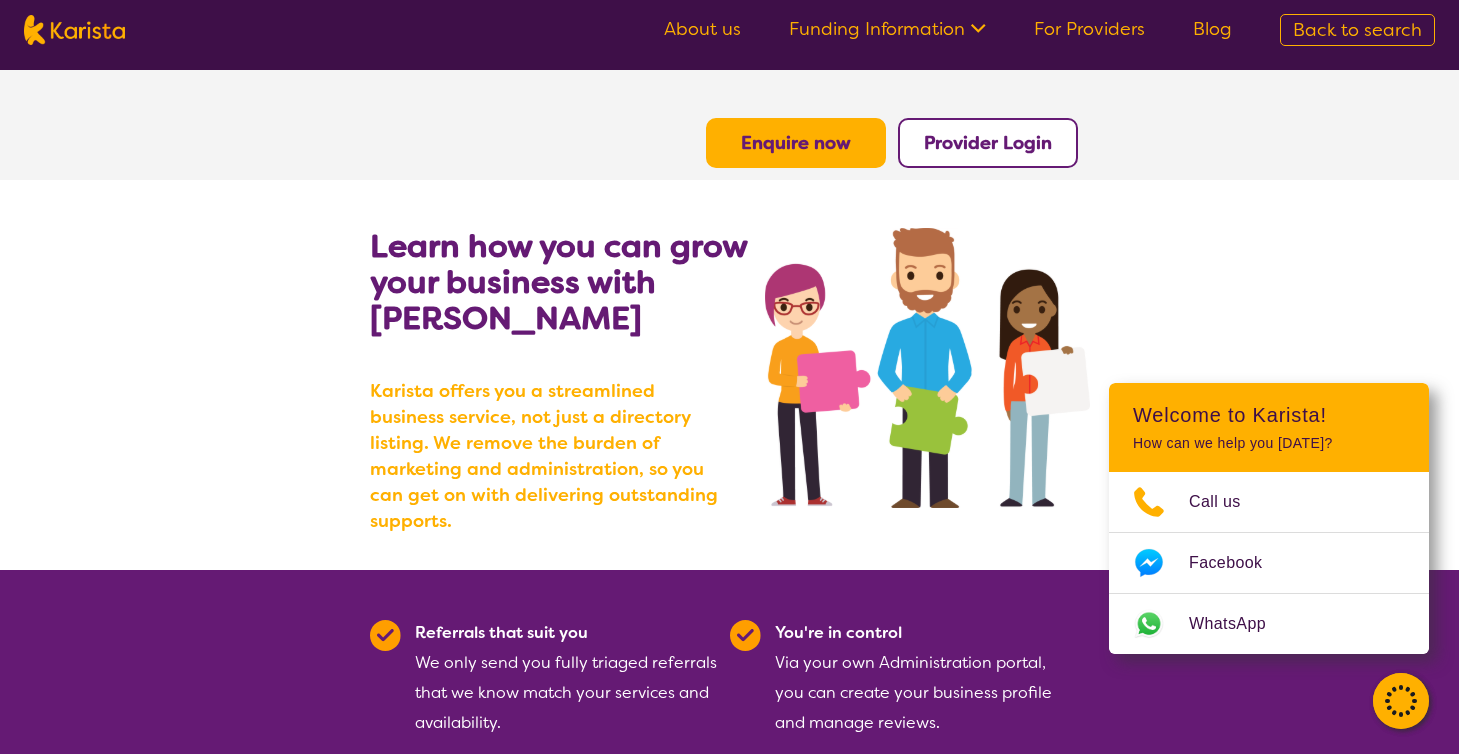 click on "Enquire now" at bounding box center (796, 143) 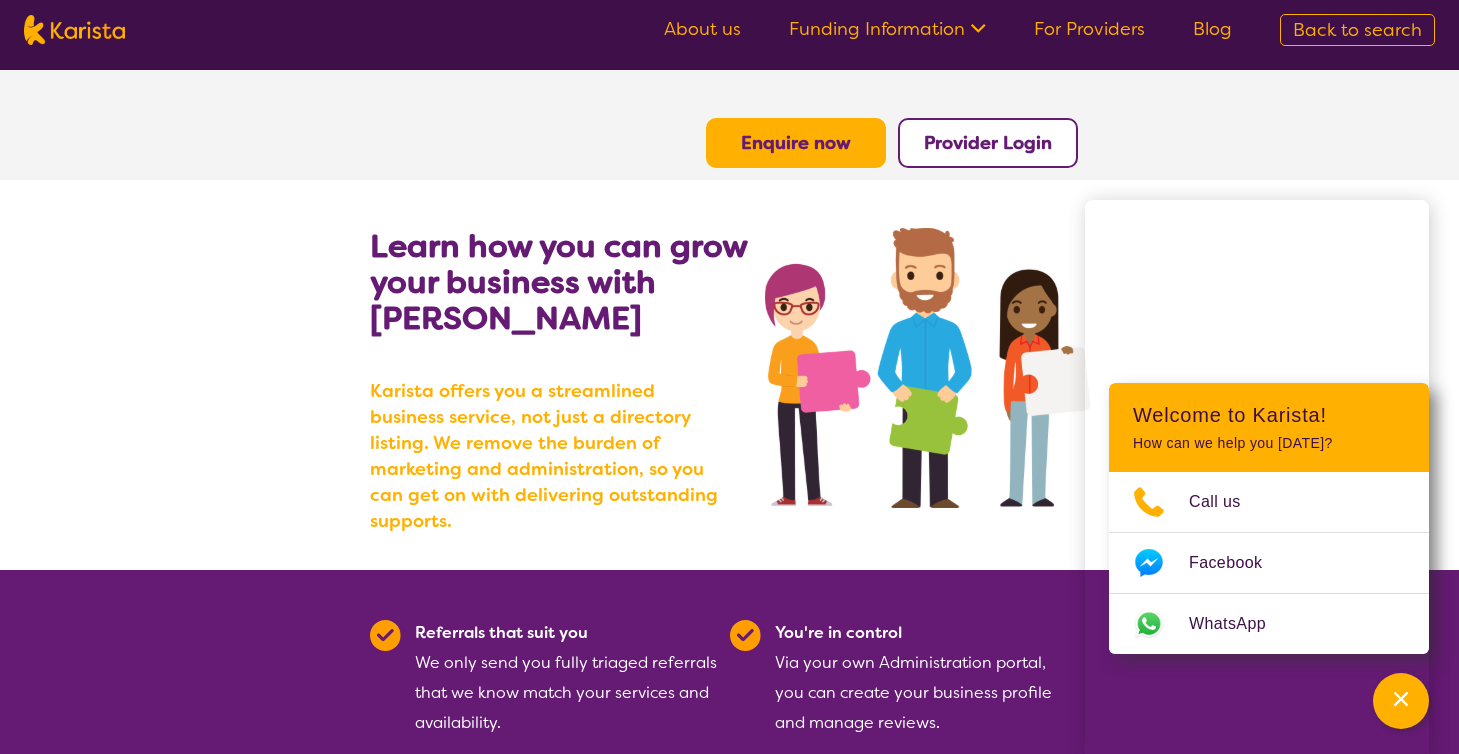 click on "Enquire now" at bounding box center [796, 143] 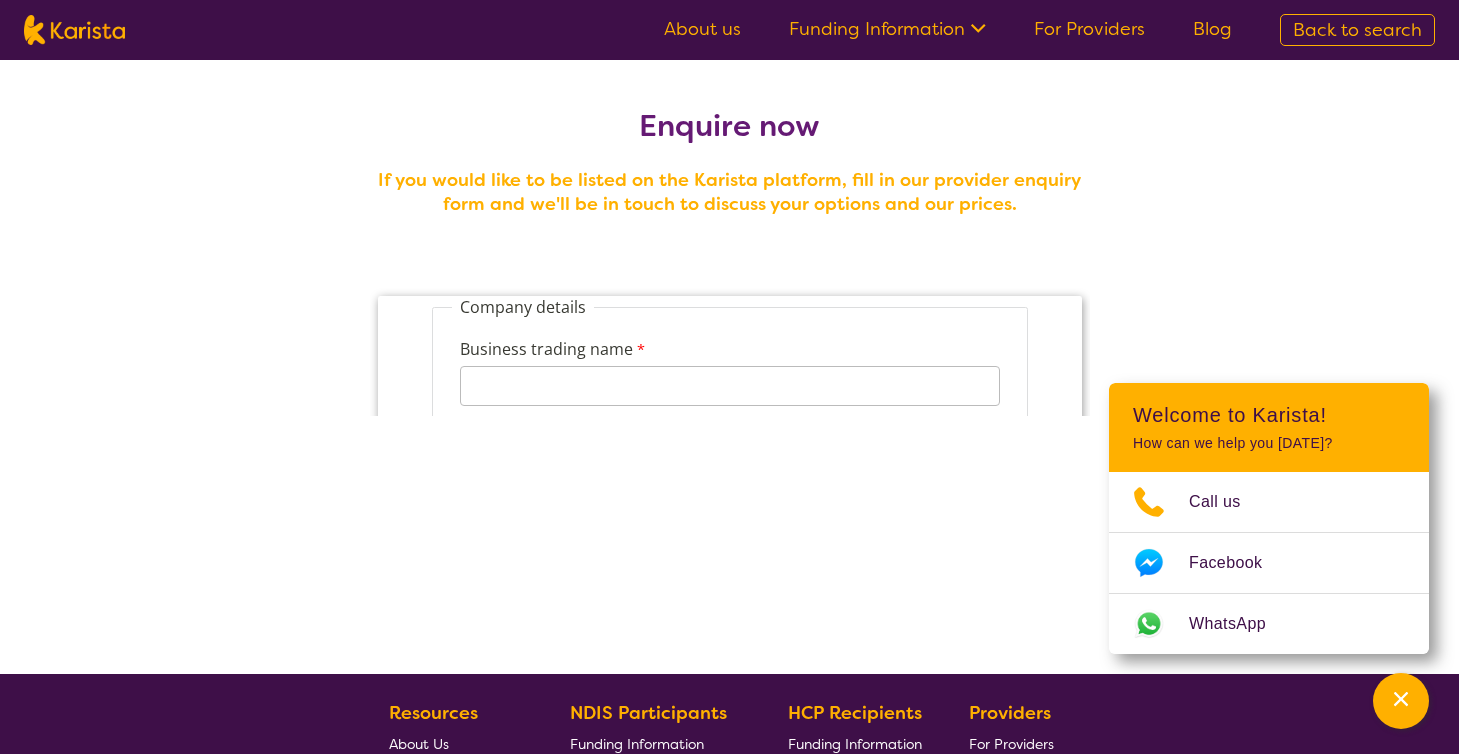 scroll, scrollTop: 0, scrollLeft: 0, axis: both 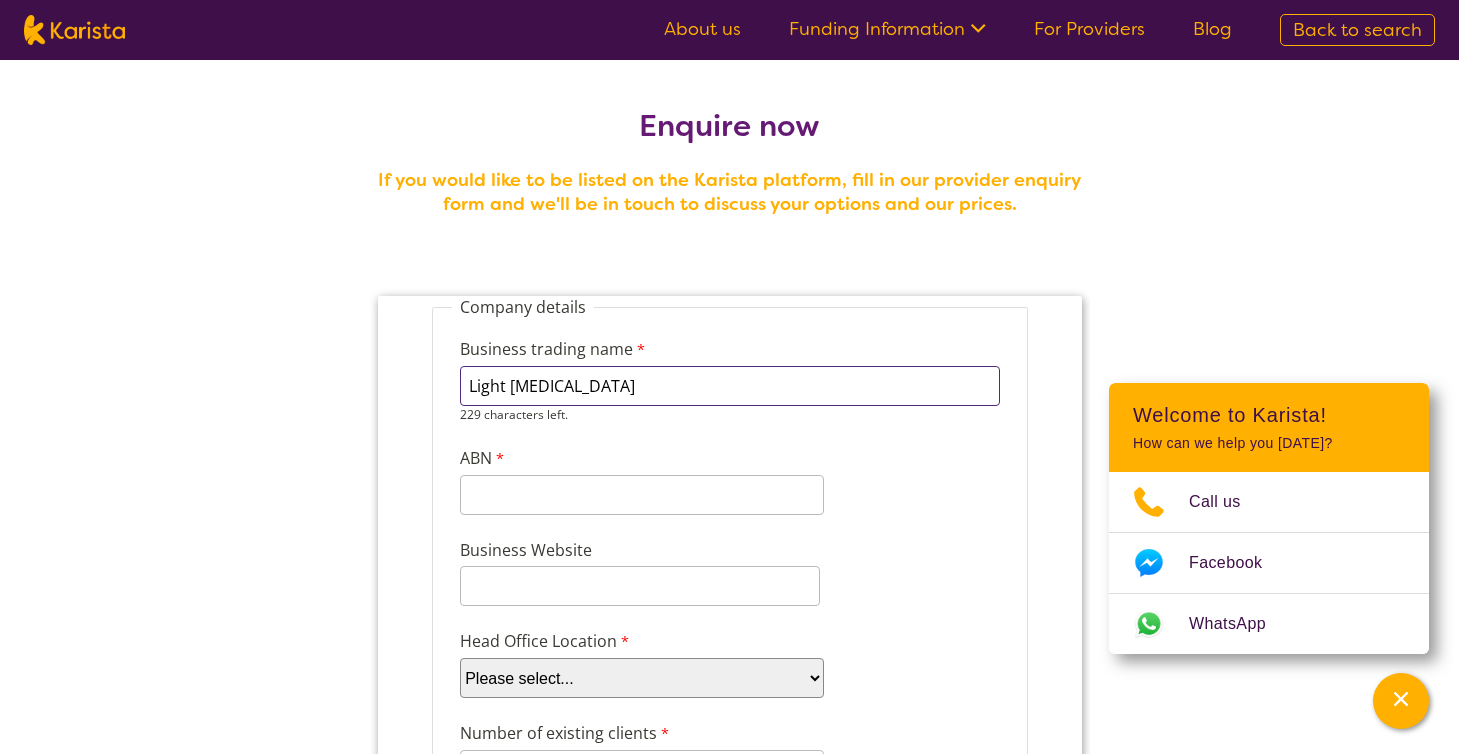 type on "Light [MEDICAL_DATA]" 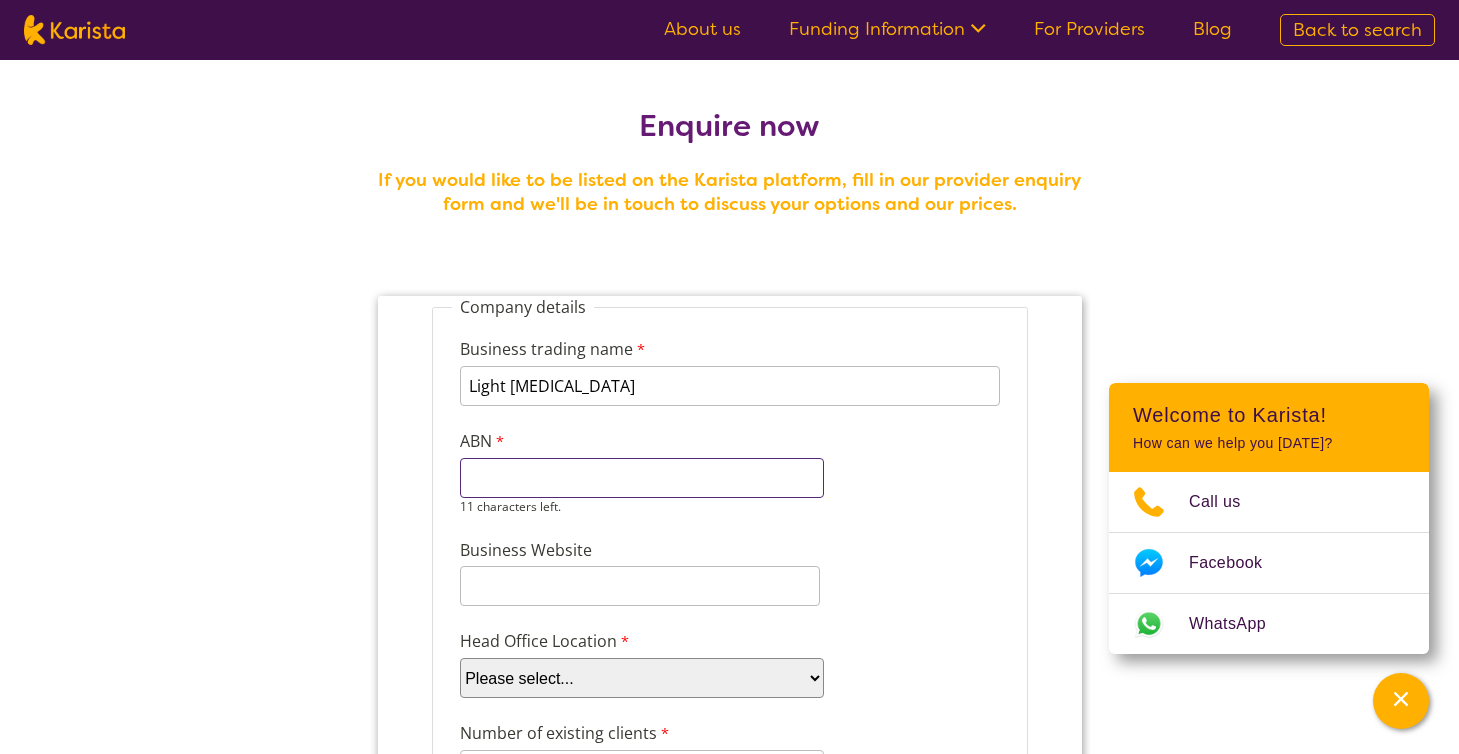 click on "ABN" at bounding box center (641, 478) 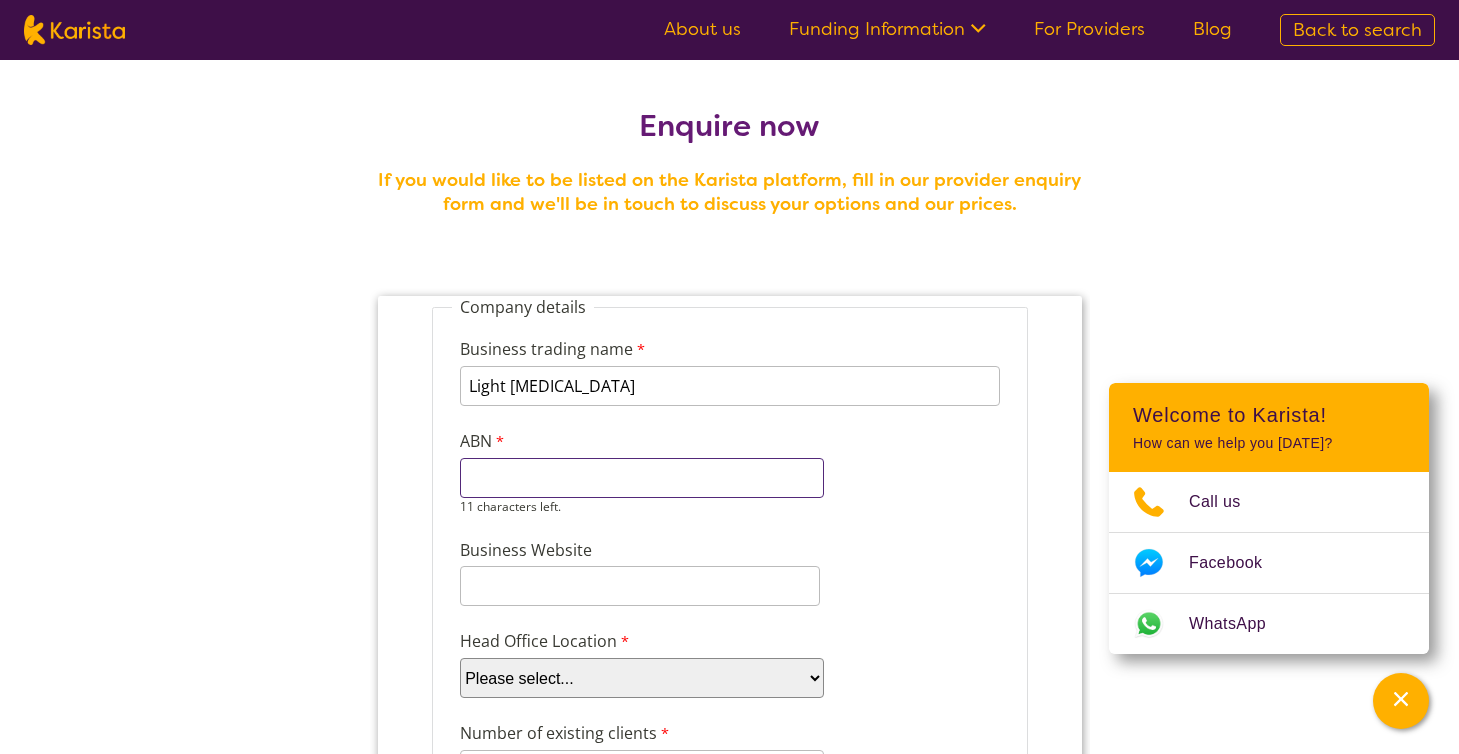 paste on "38 676 218" 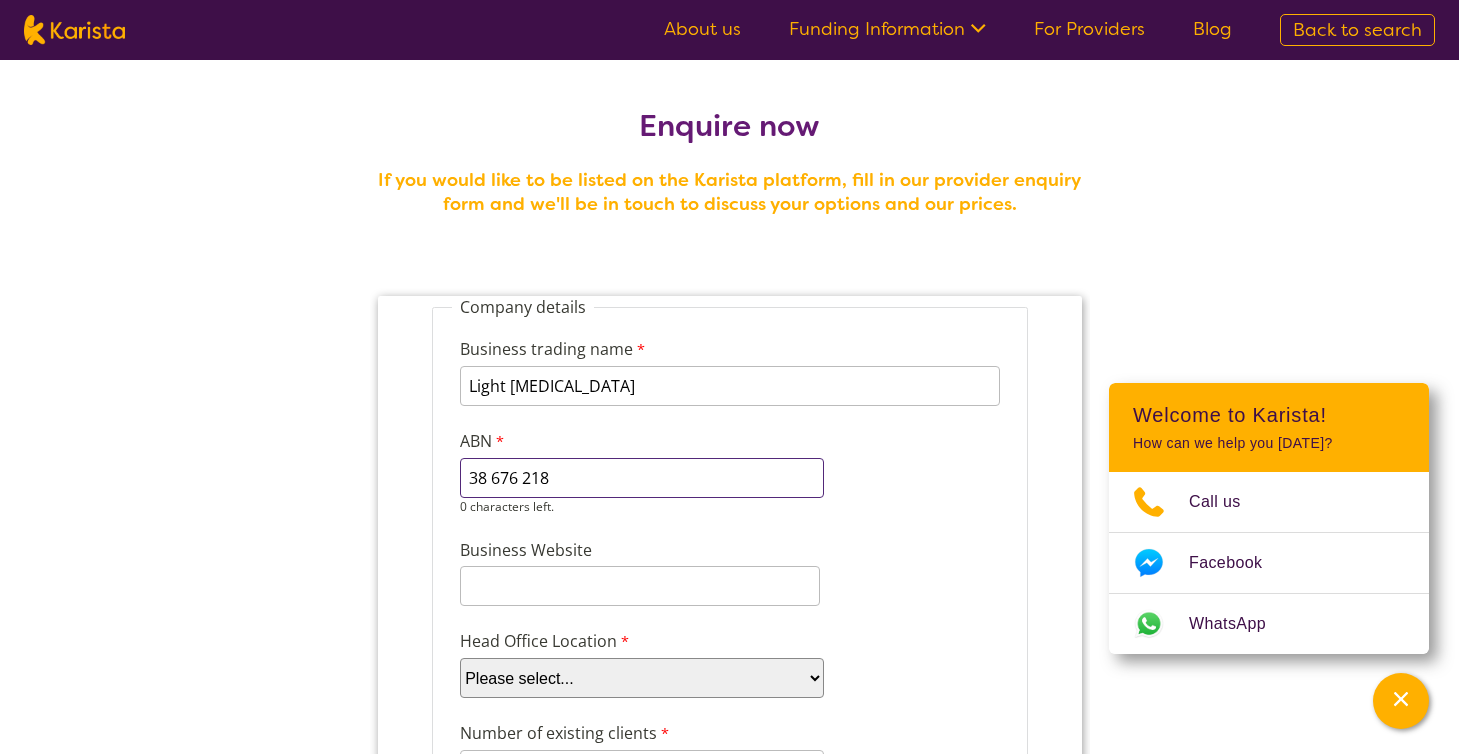 click on "38 676 218" at bounding box center (641, 478) 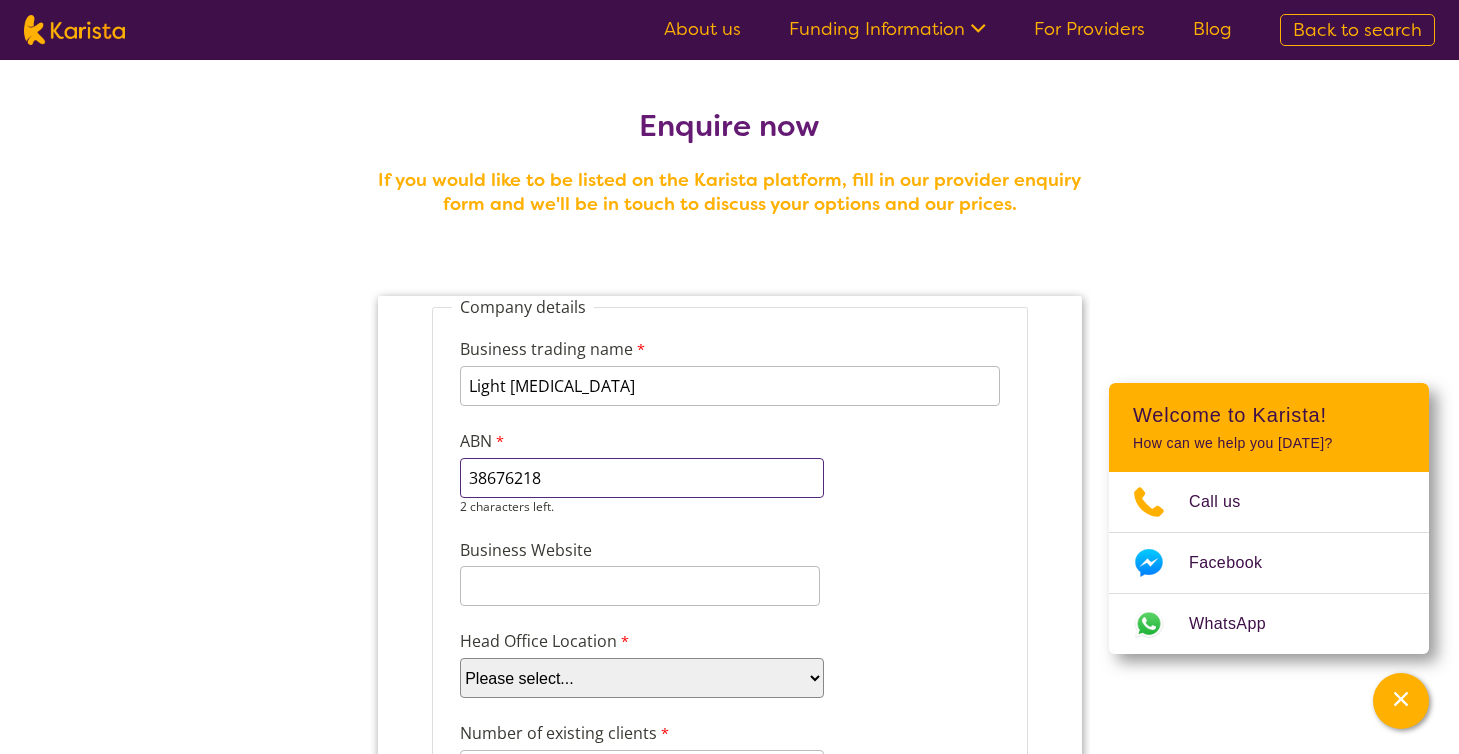click on "38676218" at bounding box center [641, 478] 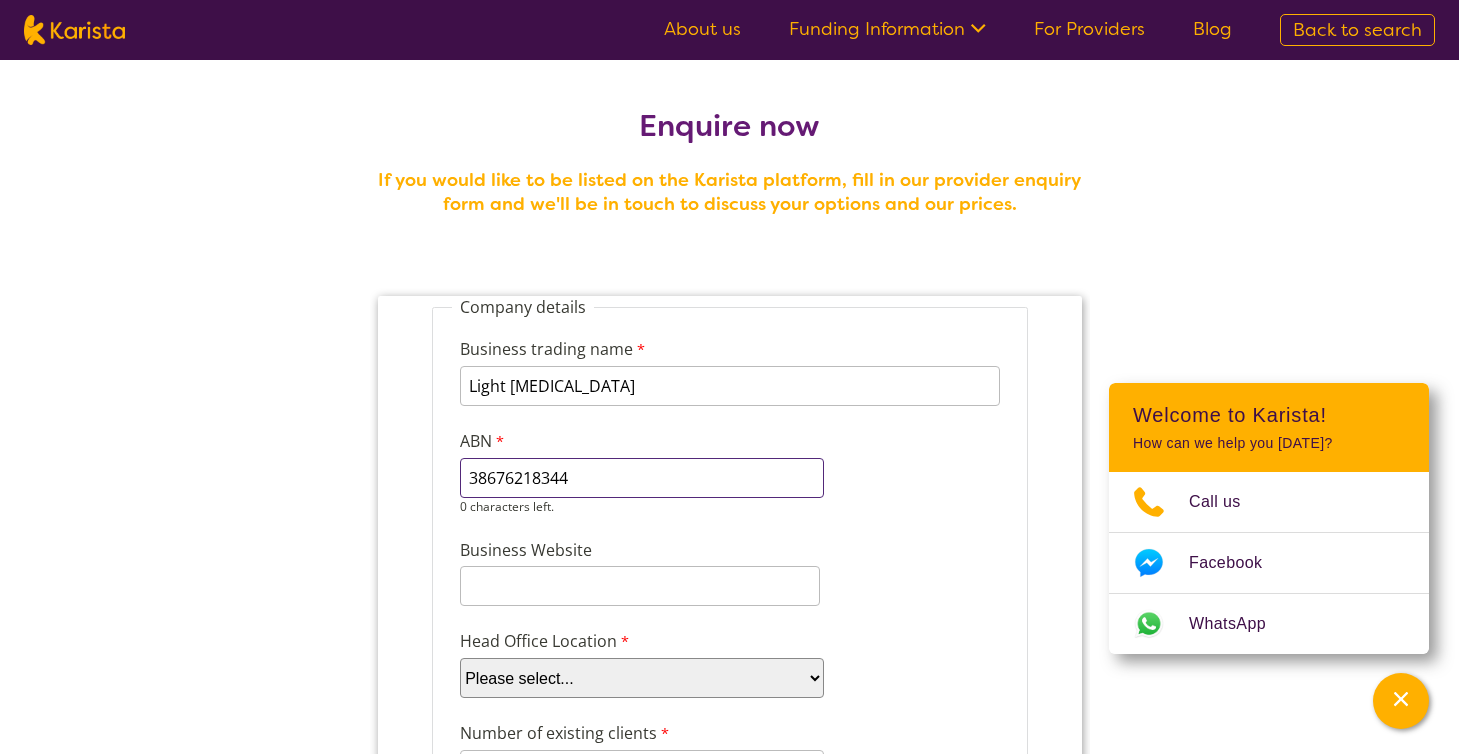 type on "38676218344" 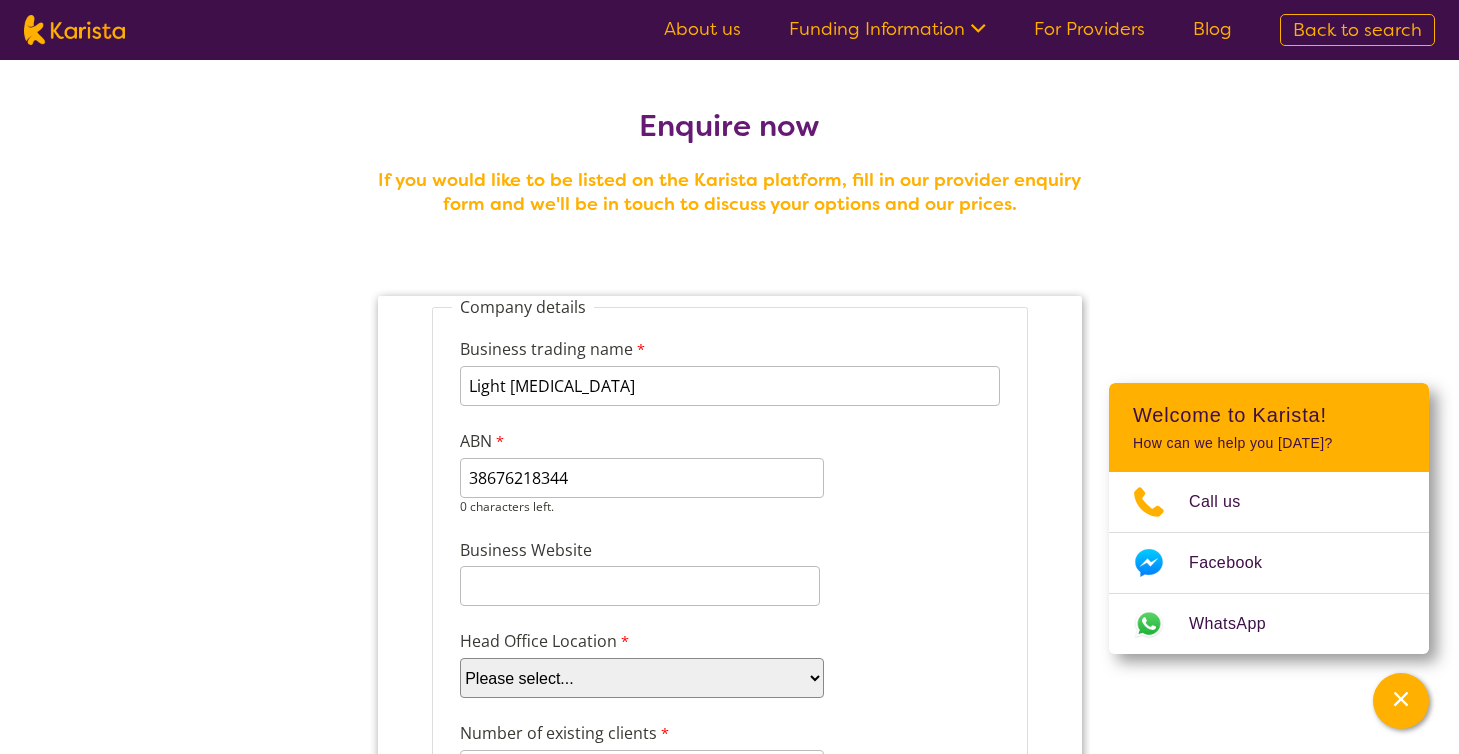 click on "Company details
Business trading name Light [MEDICAL_DATA] 229 characters left.
ABN 38676218344 0 characters left.
Business Website
Head Office Location Please select...
ACT
[GEOGRAPHIC_DATA]
NT
QLD
SA
TAS
[GEOGRAPHIC_DATA]
[GEOGRAPHIC_DATA]
Number of existing clients 8 characters left.
Business Type Please select...
Company
Individual/Sole Trader
Other (please specify)
Other (please specify) 255 characters left.
What services do you provide? (Choose all that apply) Behaviour support Counselling Dietitian Domestic and home help Exercise physiology Home Care Package NDIS Plan management NDIS Support Coordination Nursing services [MEDICAL_DATA] Personal care Physiotherapy [MEDICAL_DATA] Psychology Psychosocial recovery coach Respite Skills support - school, work, life Social activities [MEDICAL_DATA] Support worker Supported independent living Other
Other services (please describe)
Which states do you operate in?  [GEOGRAPHIC_DATA] [GEOGRAPHIC_DATA]" at bounding box center (729, 1254) 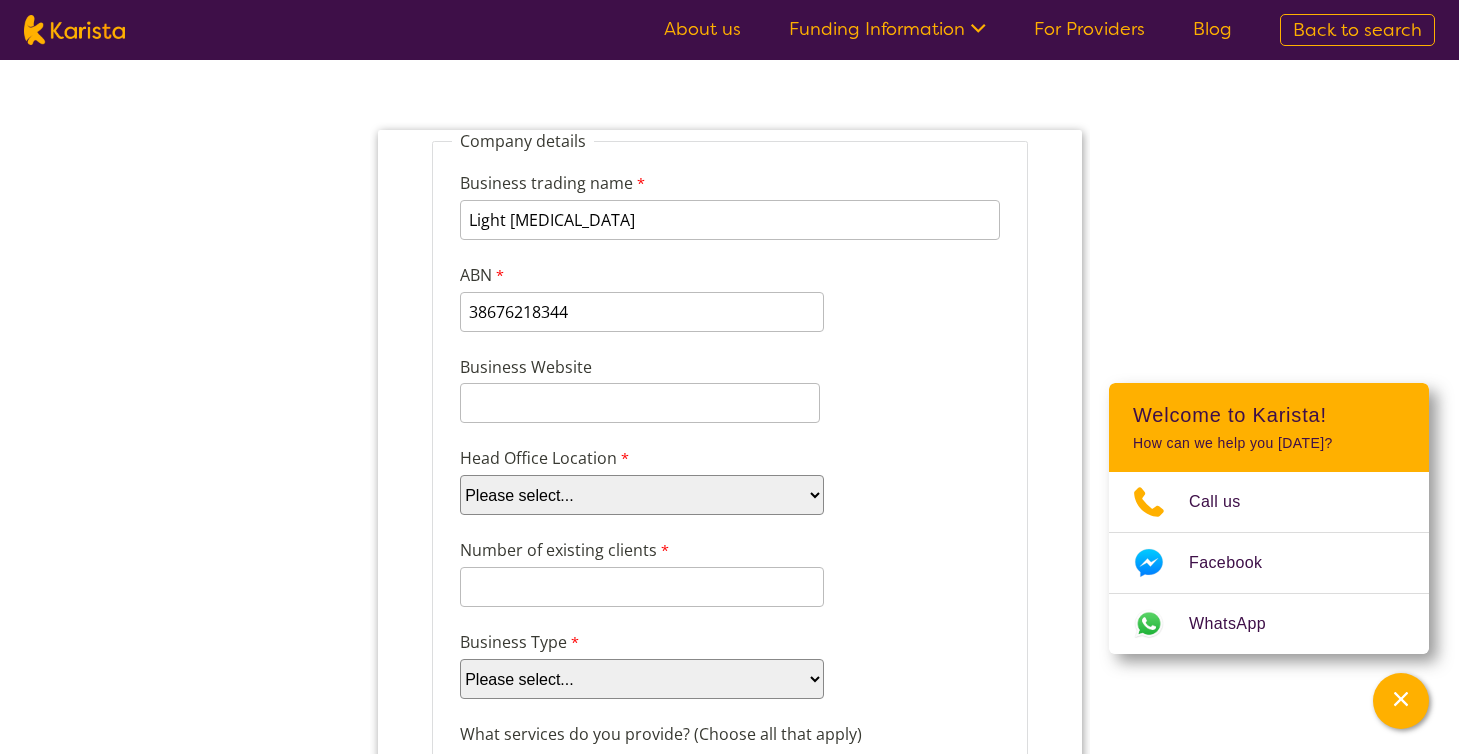 scroll, scrollTop: 215, scrollLeft: 0, axis: vertical 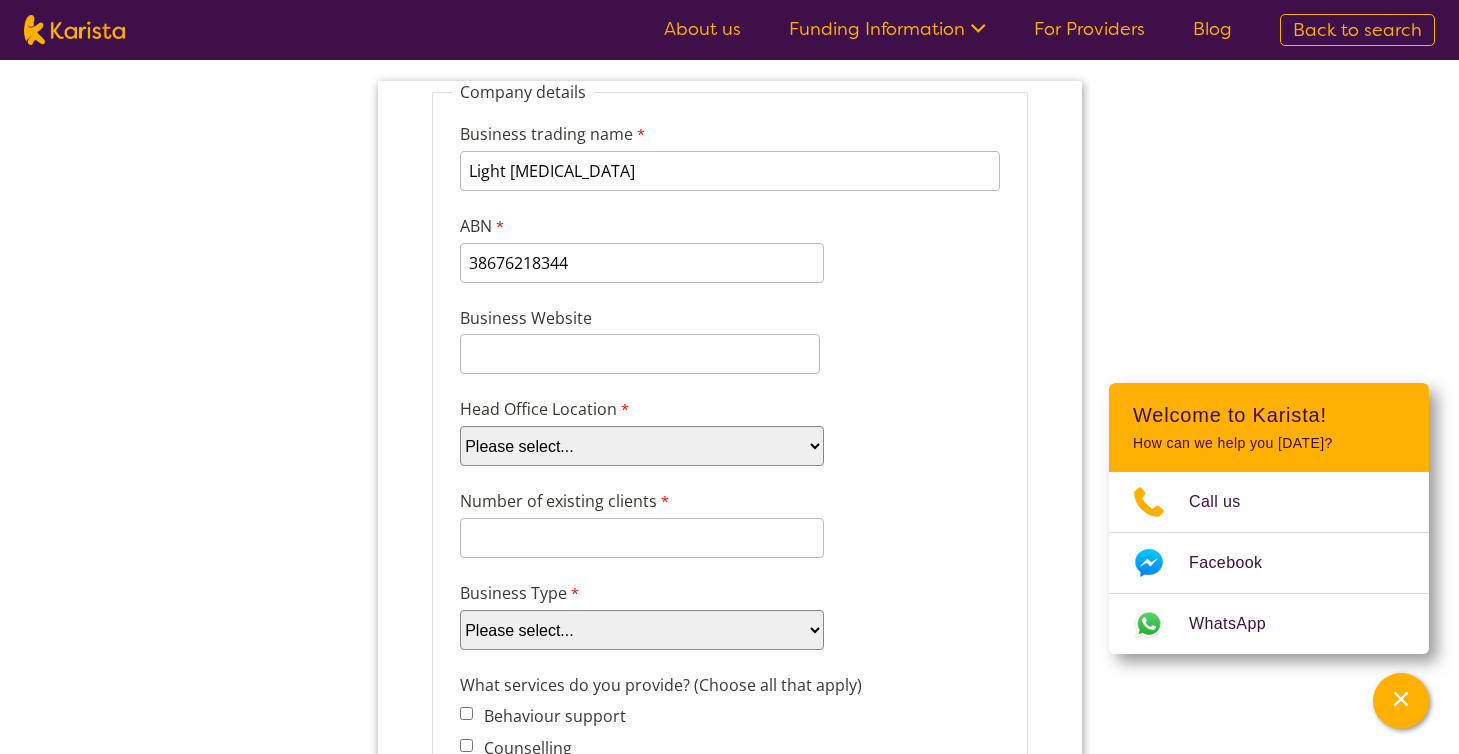 select on "tfa_100" 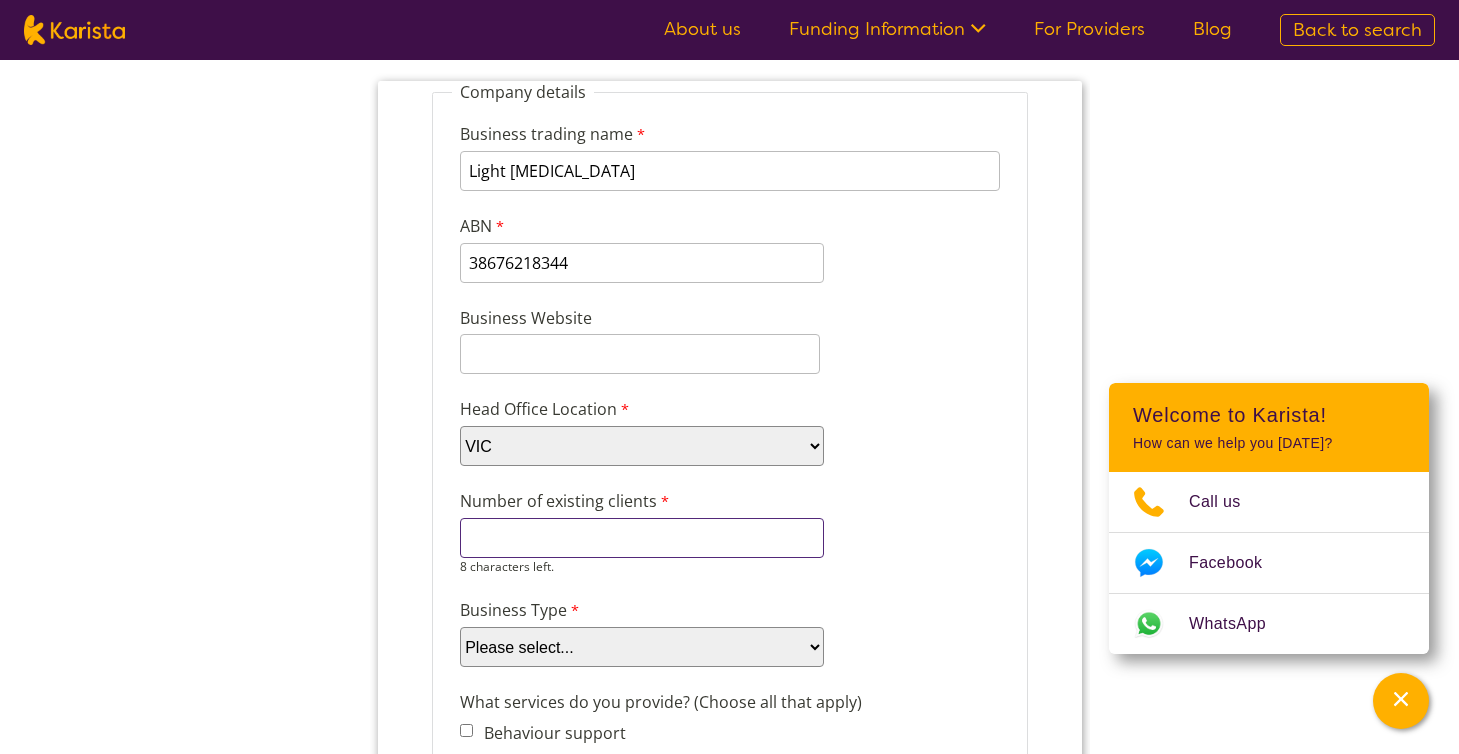 click on "Number of existing clients" at bounding box center (641, 538) 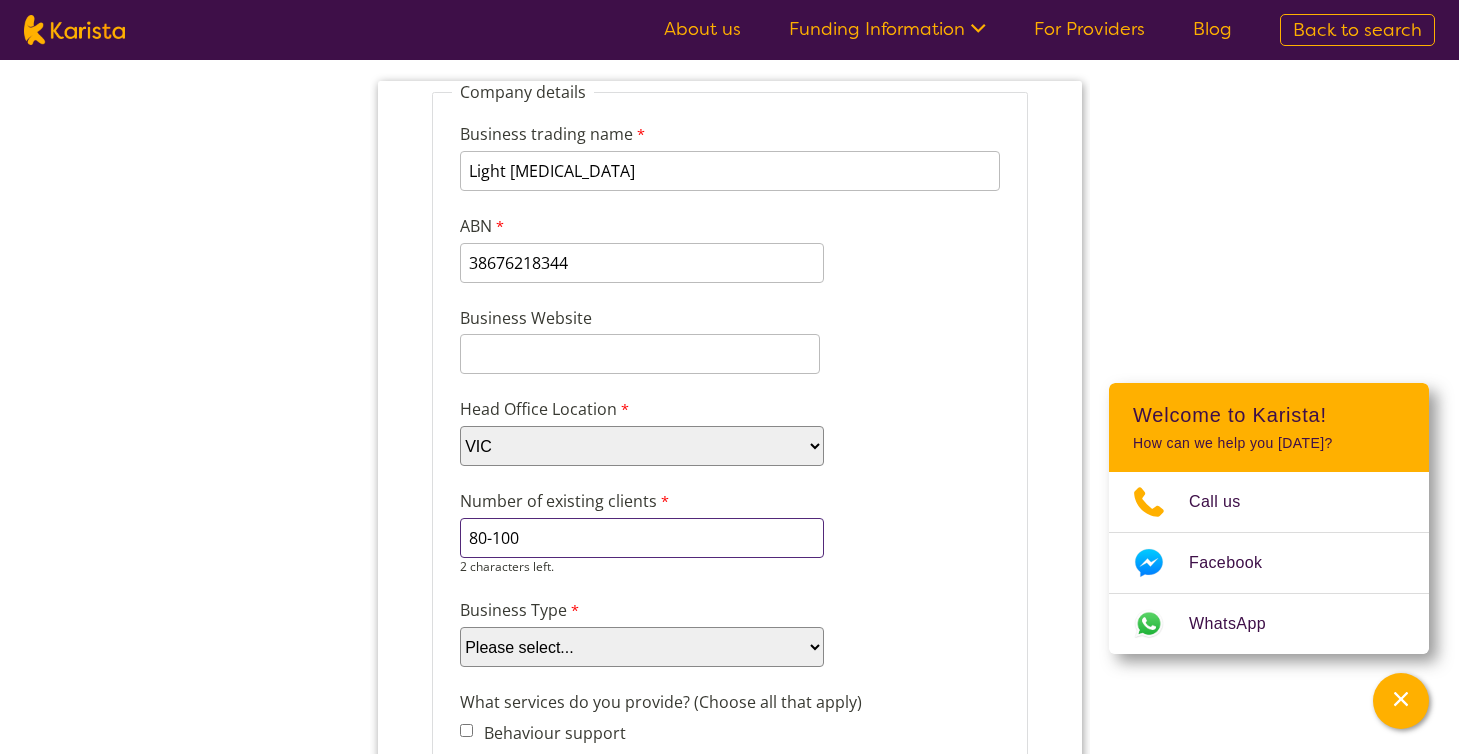 type on "80-100" 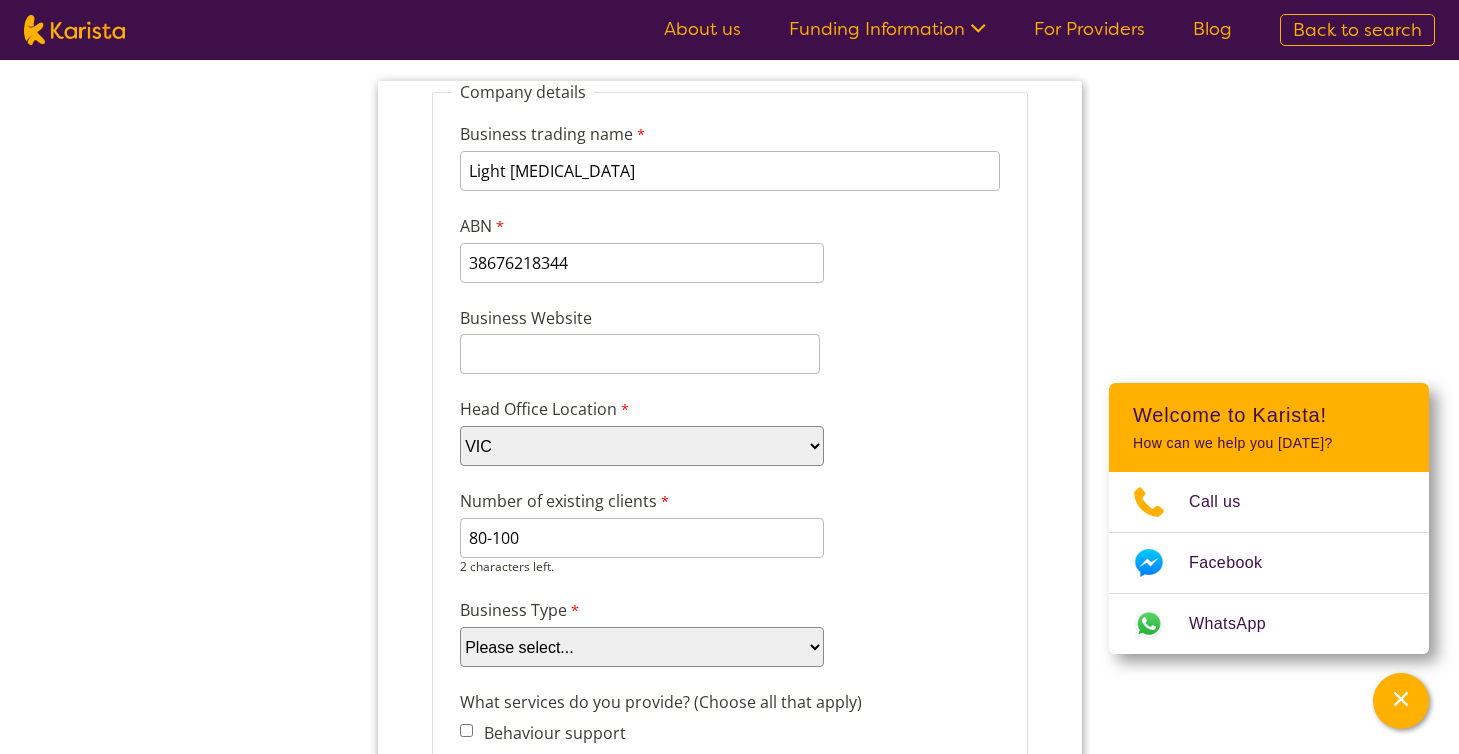 click on "Company details
Business trading name Light [MEDICAL_DATA] 229 characters left.
ABN 38676218344 0 characters left.
Business Website
Head Office Location Please select...
ACT
[GEOGRAPHIC_DATA]
NT
QLD
SA
TAS
[GEOGRAPHIC_DATA]
[GEOGRAPHIC_DATA]
Number of existing clients 80-100 2 characters left.
Business Type Please select...
Company
Individual/Sole Trader
Other (please specify)
Other (please specify) 255 characters left.
What services do you provide? (Choose all that apply) Behaviour support Counselling Dietitian Domestic and home help Exercise physiology Home Care Package NDIS Plan management NDIS Support Coordination Nursing services [MEDICAL_DATA] Personal care Physiotherapy [MEDICAL_DATA] Psychology Psychosocial recovery coach Respite Skills support - school, work, life Social activities [MEDICAL_DATA] Support worker Supported independent living Other
Other services (please describe)
Which states do you operate in?  [GEOGRAPHIC_DATA]" at bounding box center [729, 1607] 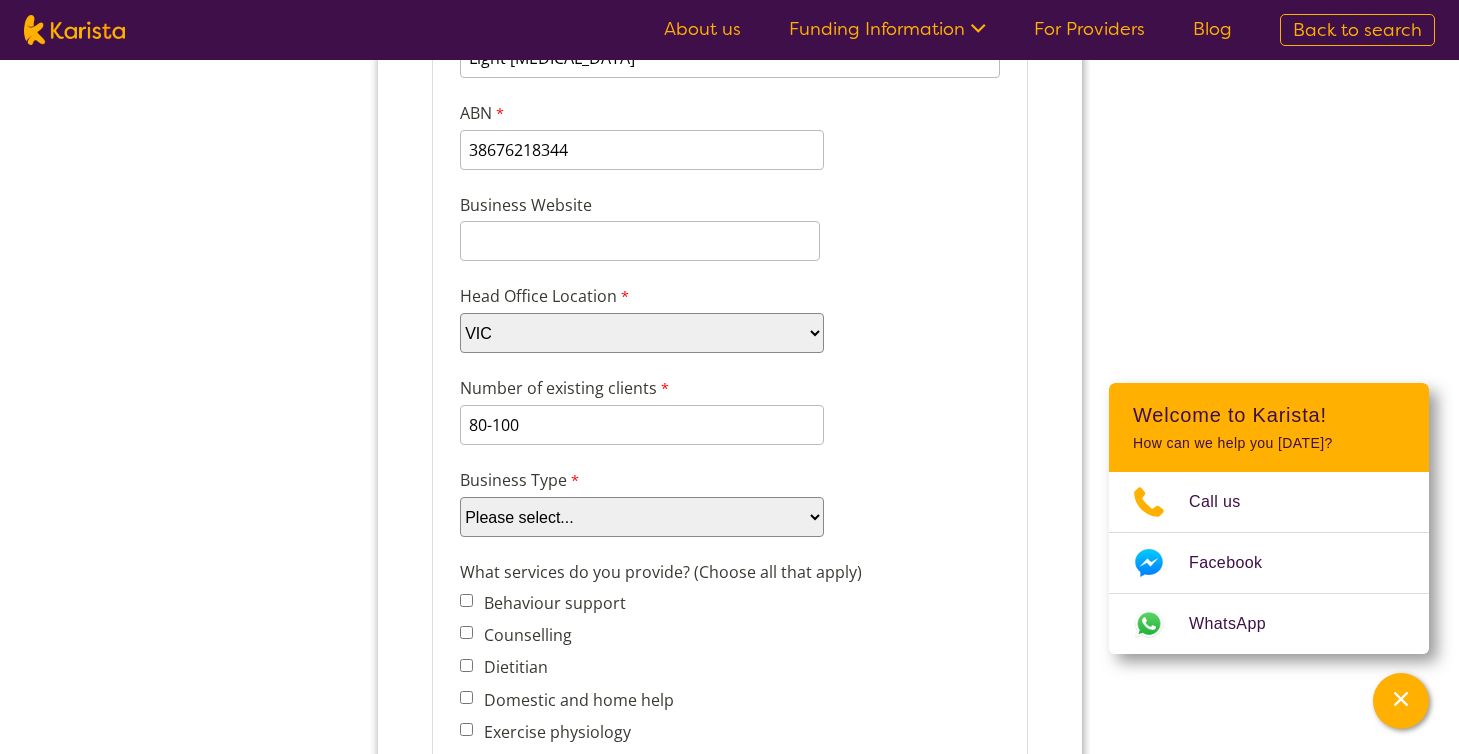 scroll, scrollTop: 331, scrollLeft: 0, axis: vertical 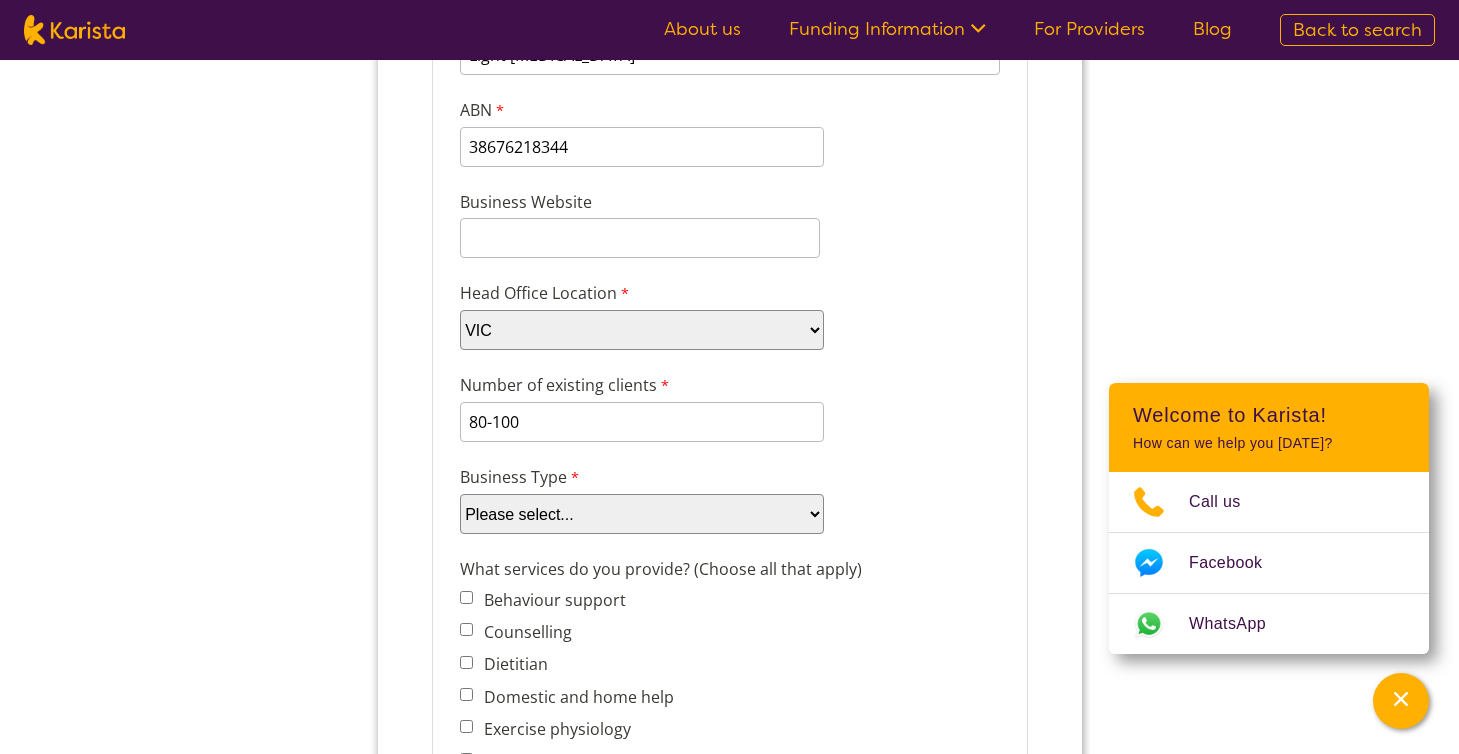 select on "tfa_87" 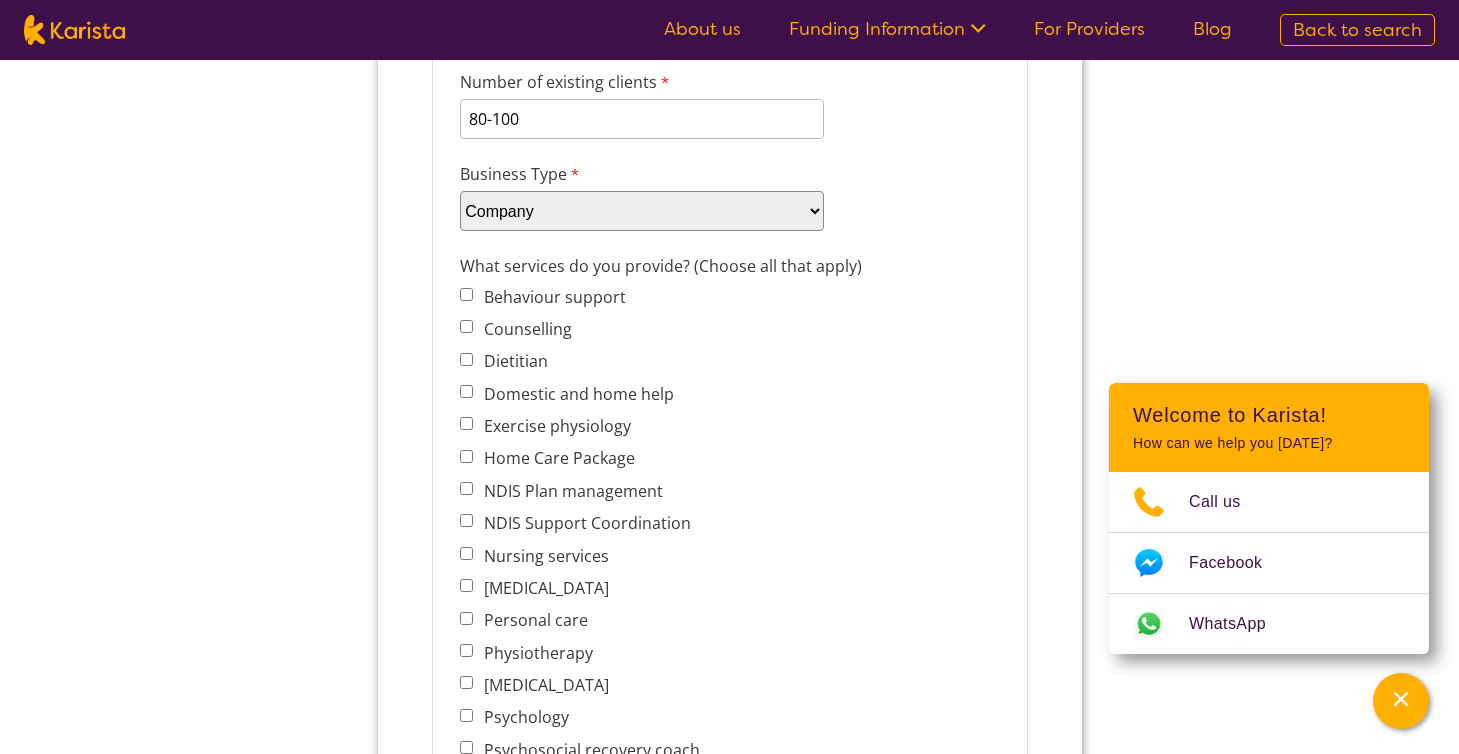 scroll, scrollTop: 650, scrollLeft: 0, axis: vertical 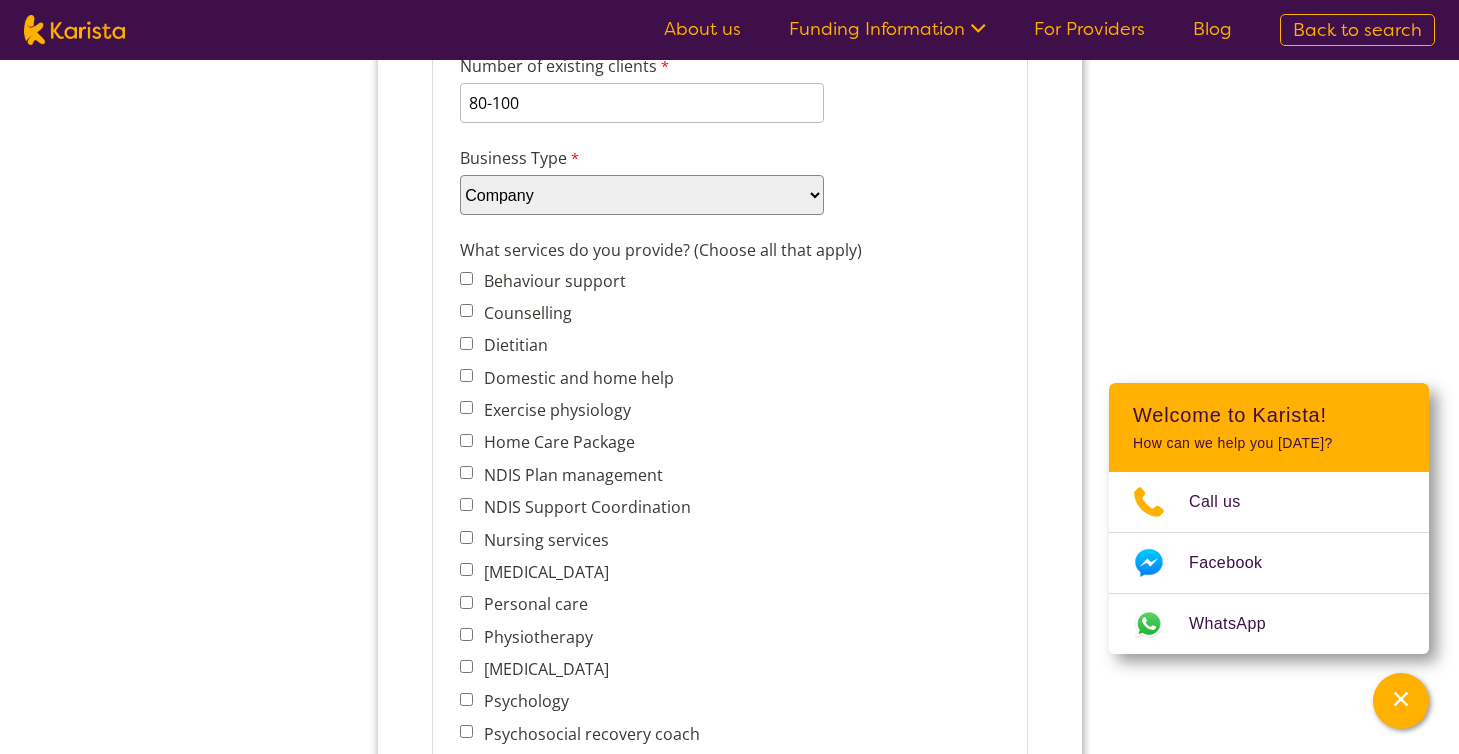 click on "[MEDICAL_DATA]" at bounding box center (541, 572) 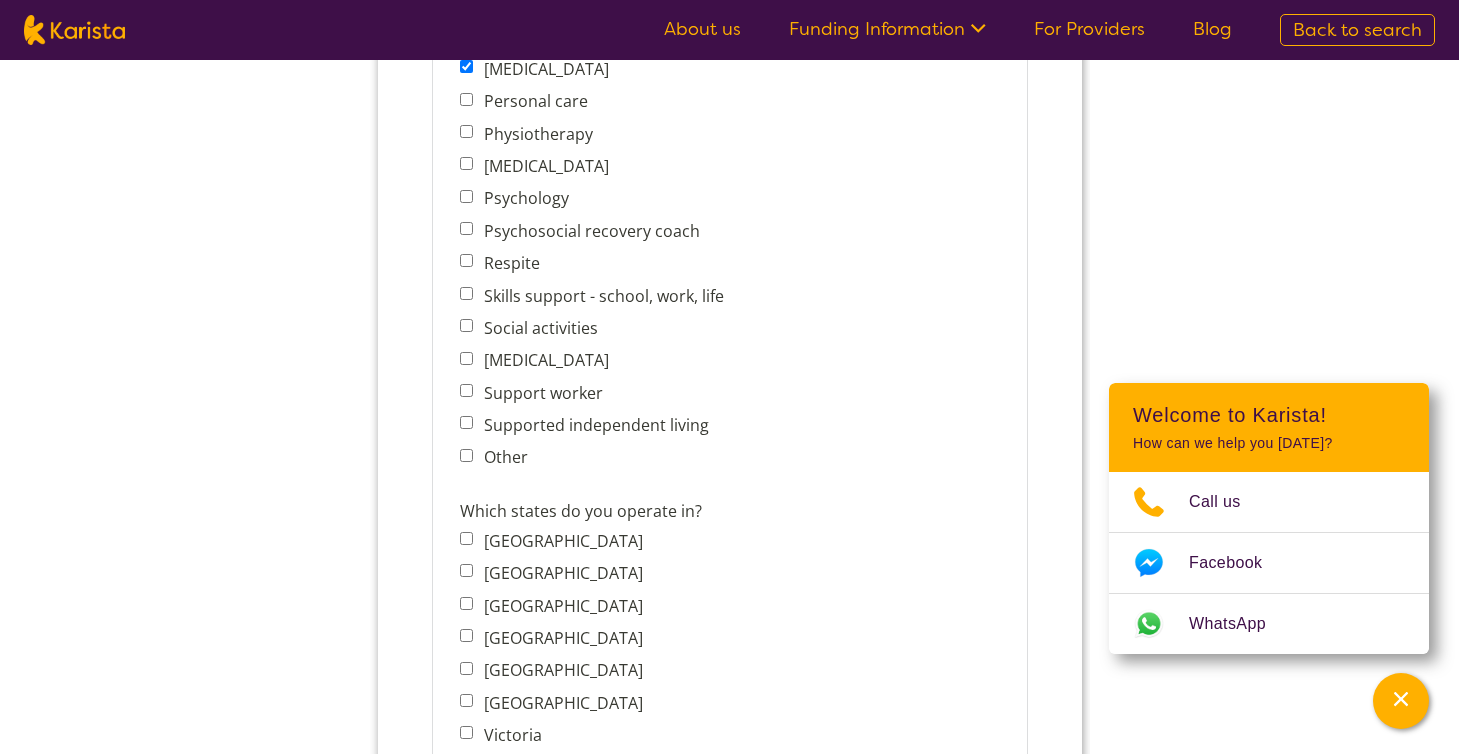 scroll, scrollTop: 1156, scrollLeft: 0, axis: vertical 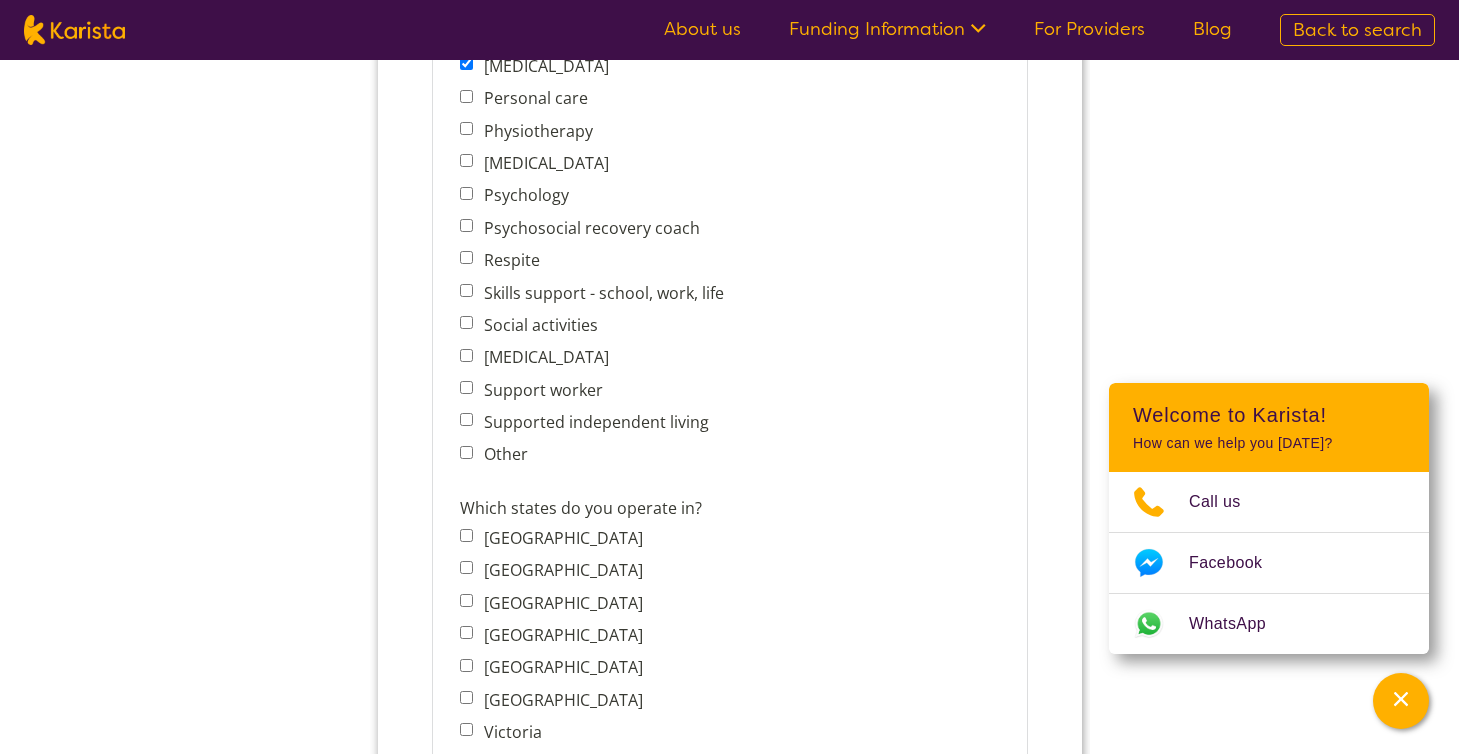 click on "Victoria" at bounding box center (556, 732) 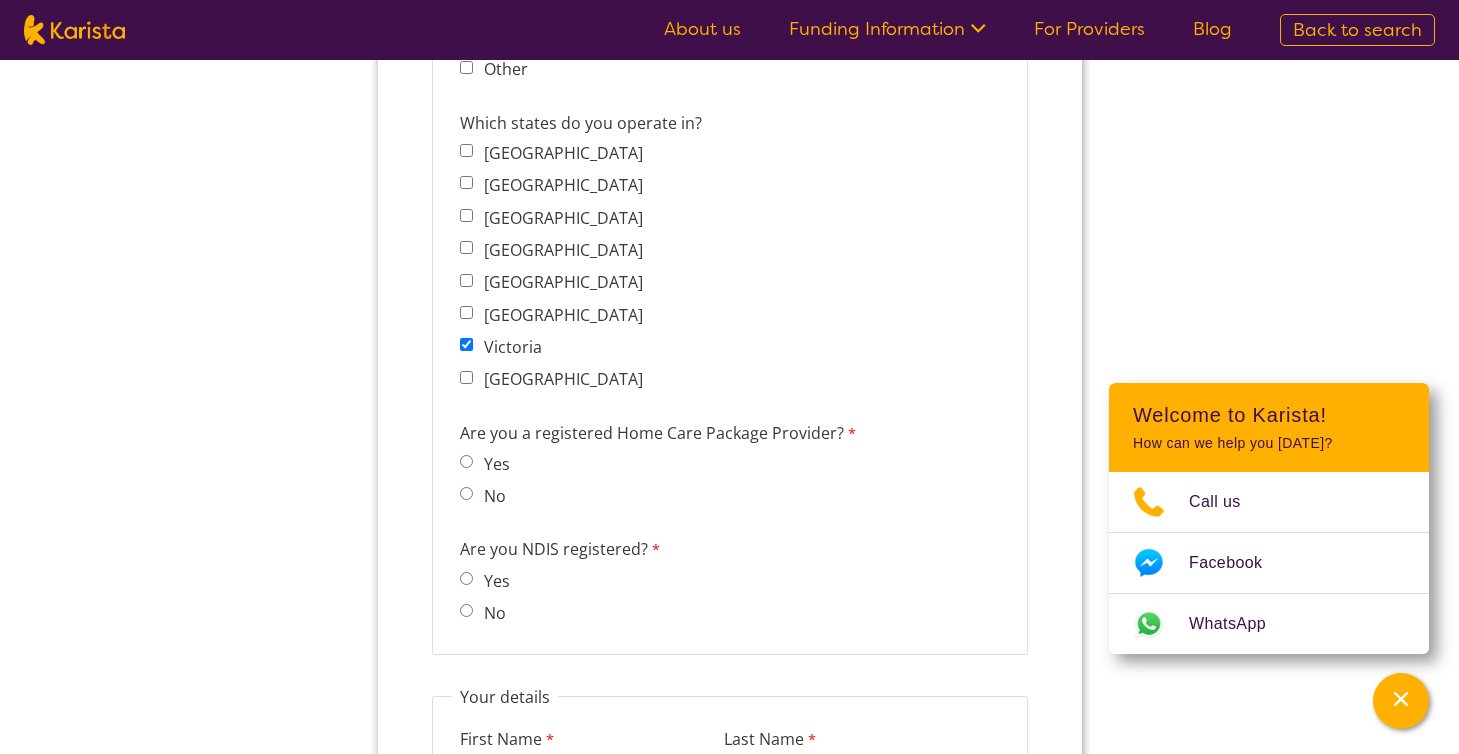 scroll, scrollTop: 1552, scrollLeft: 0, axis: vertical 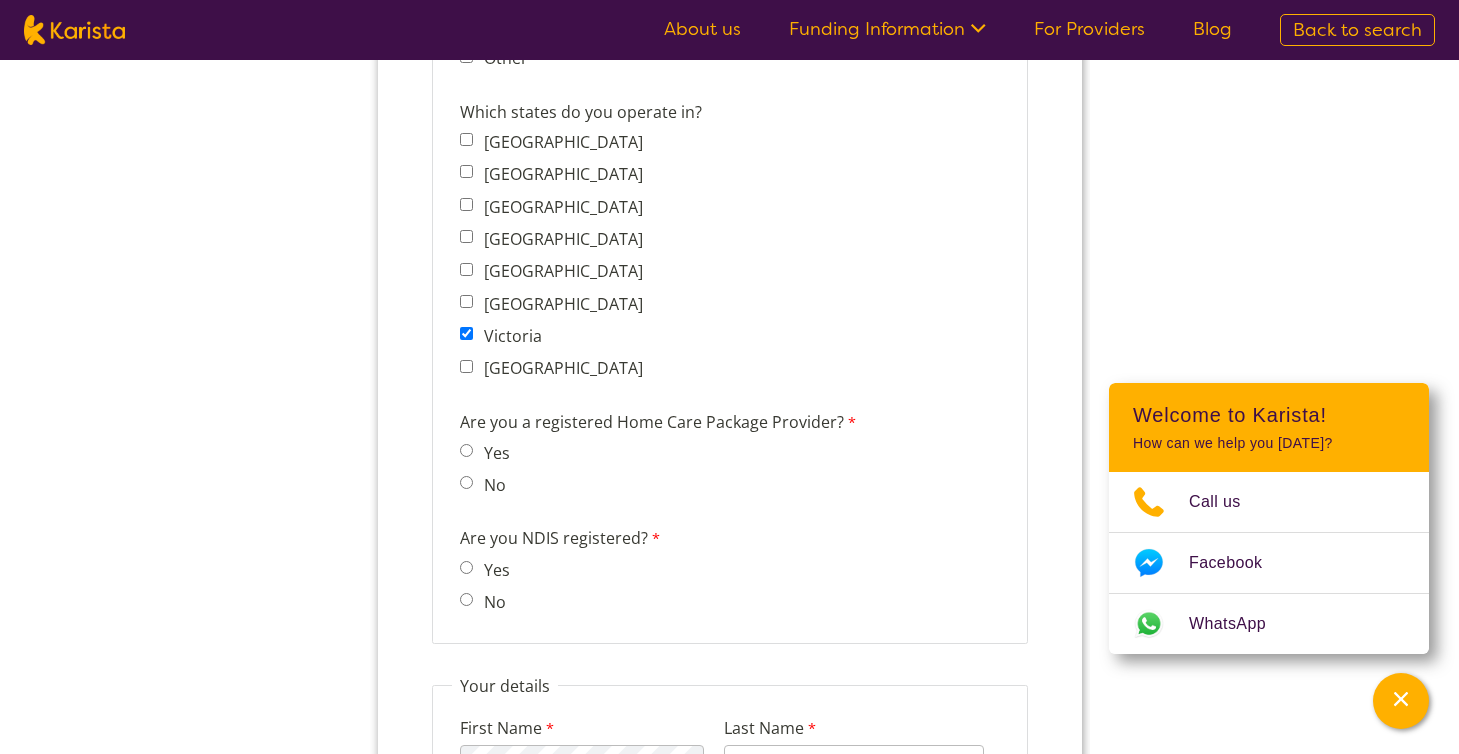 click on "No" at bounding box center (465, 482) 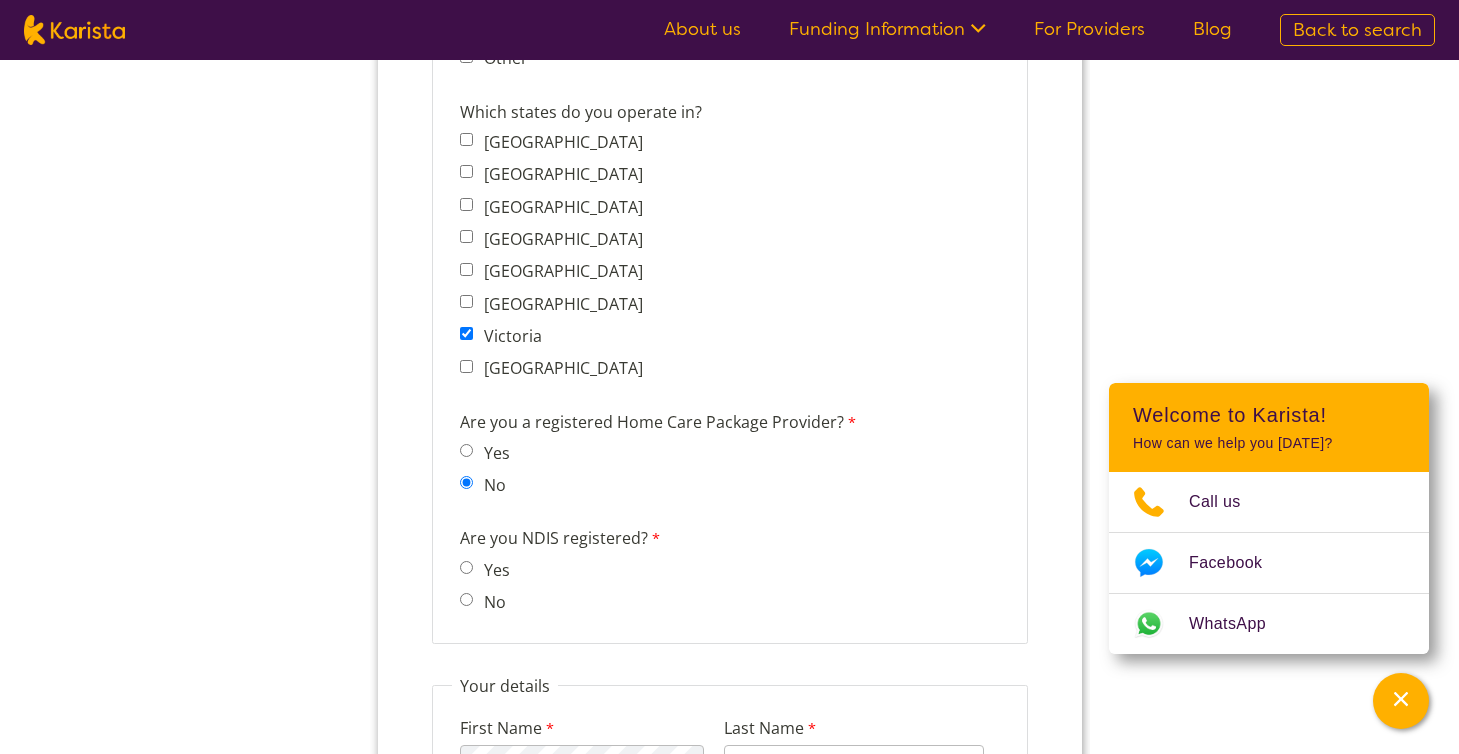 click on "No" at bounding box center (465, 599) 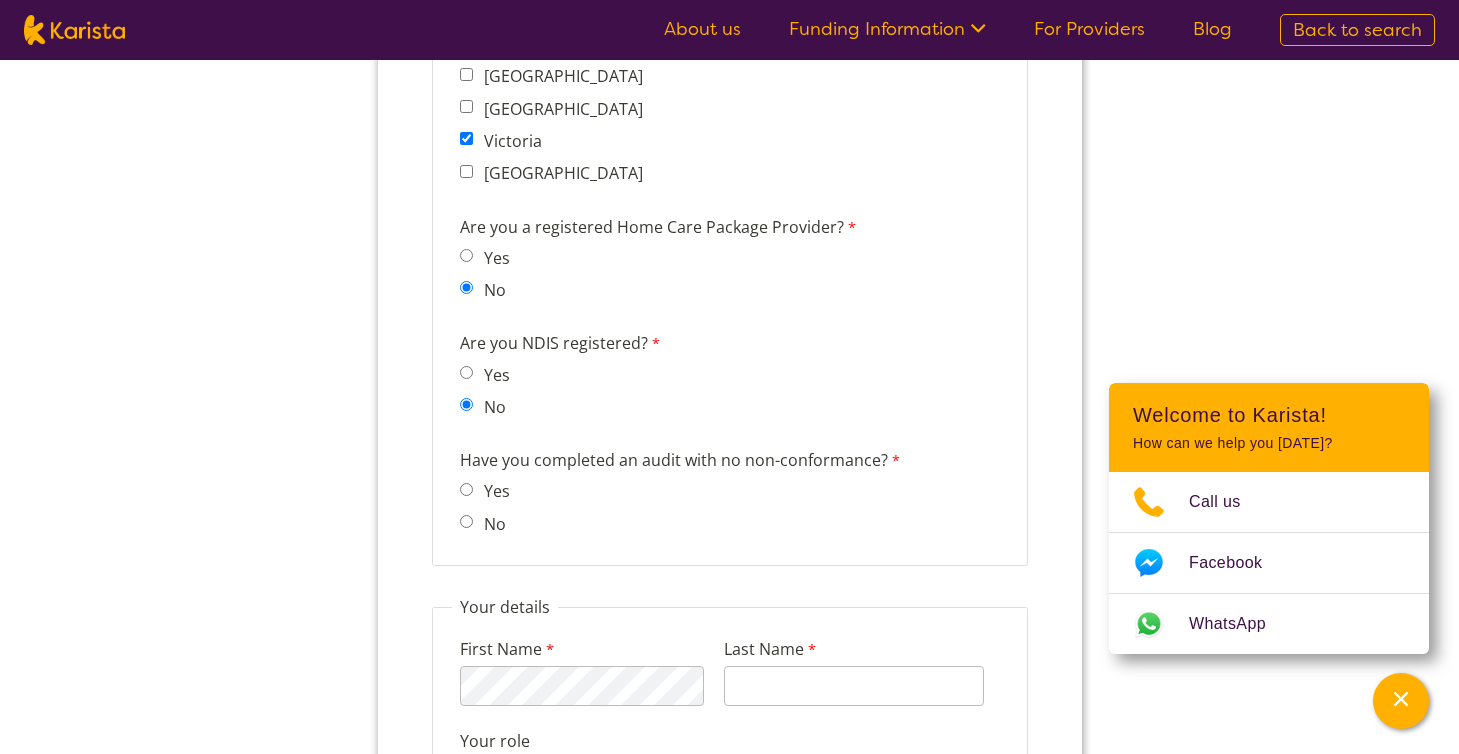 scroll, scrollTop: 1749, scrollLeft: 0, axis: vertical 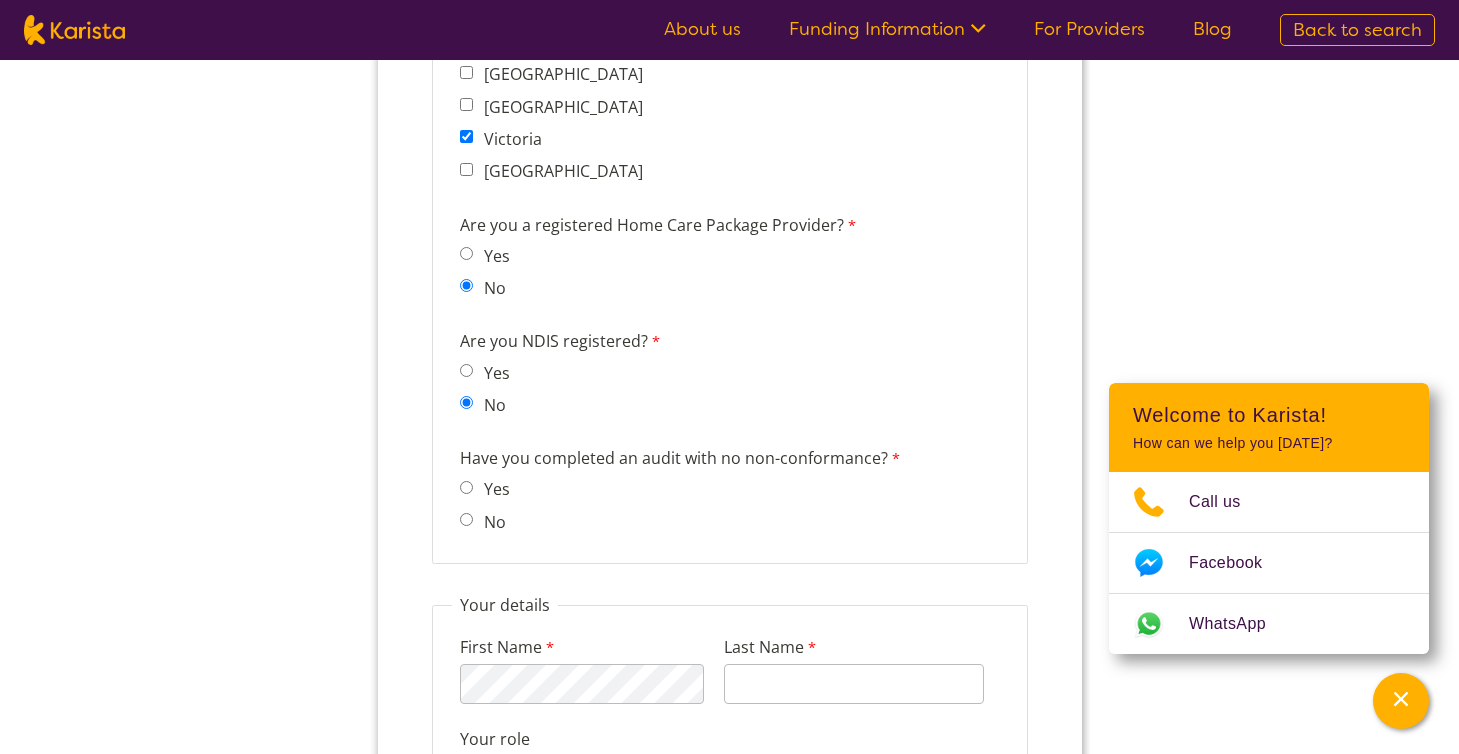 click on "No" at bounding box center (465, 519) 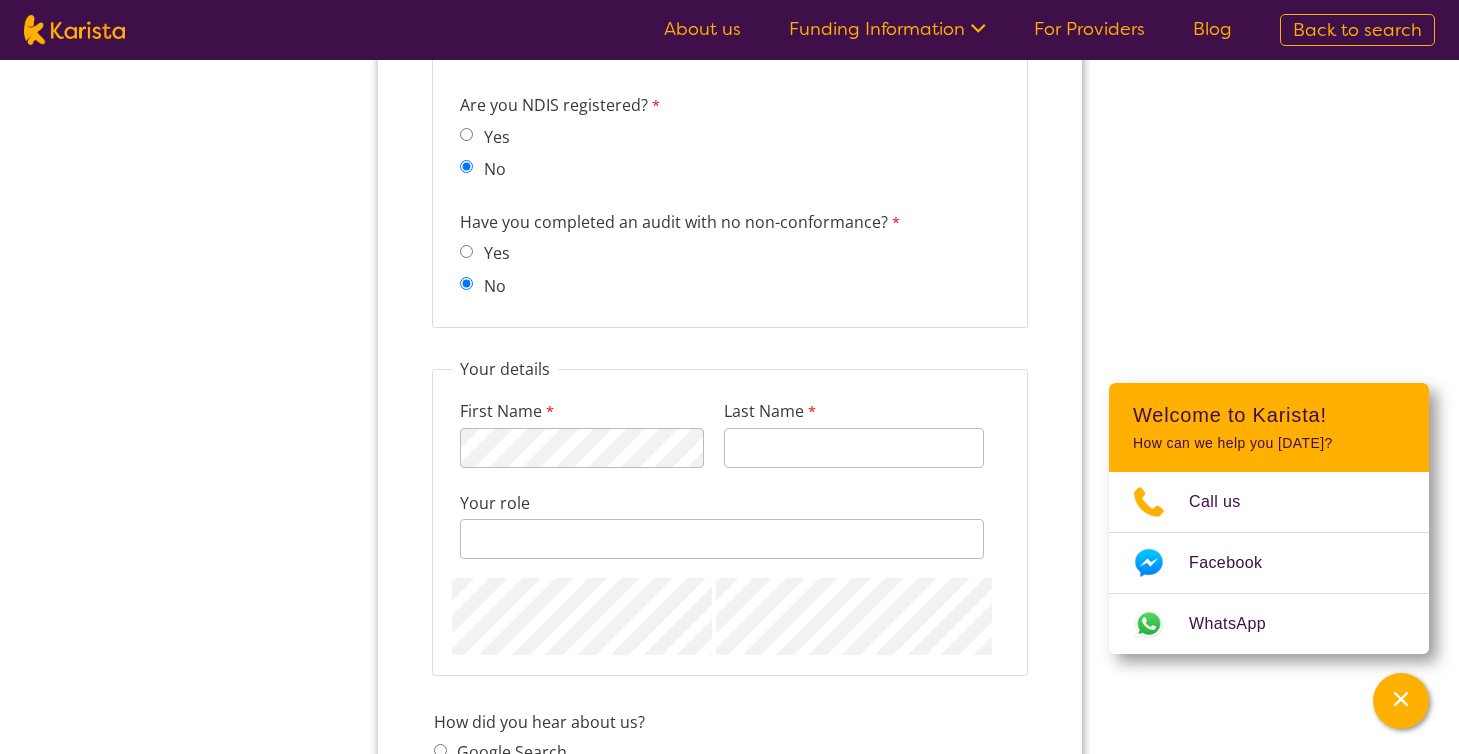 scroll, scrollTop: 1989, scrollLeft: 0, axis: vertical 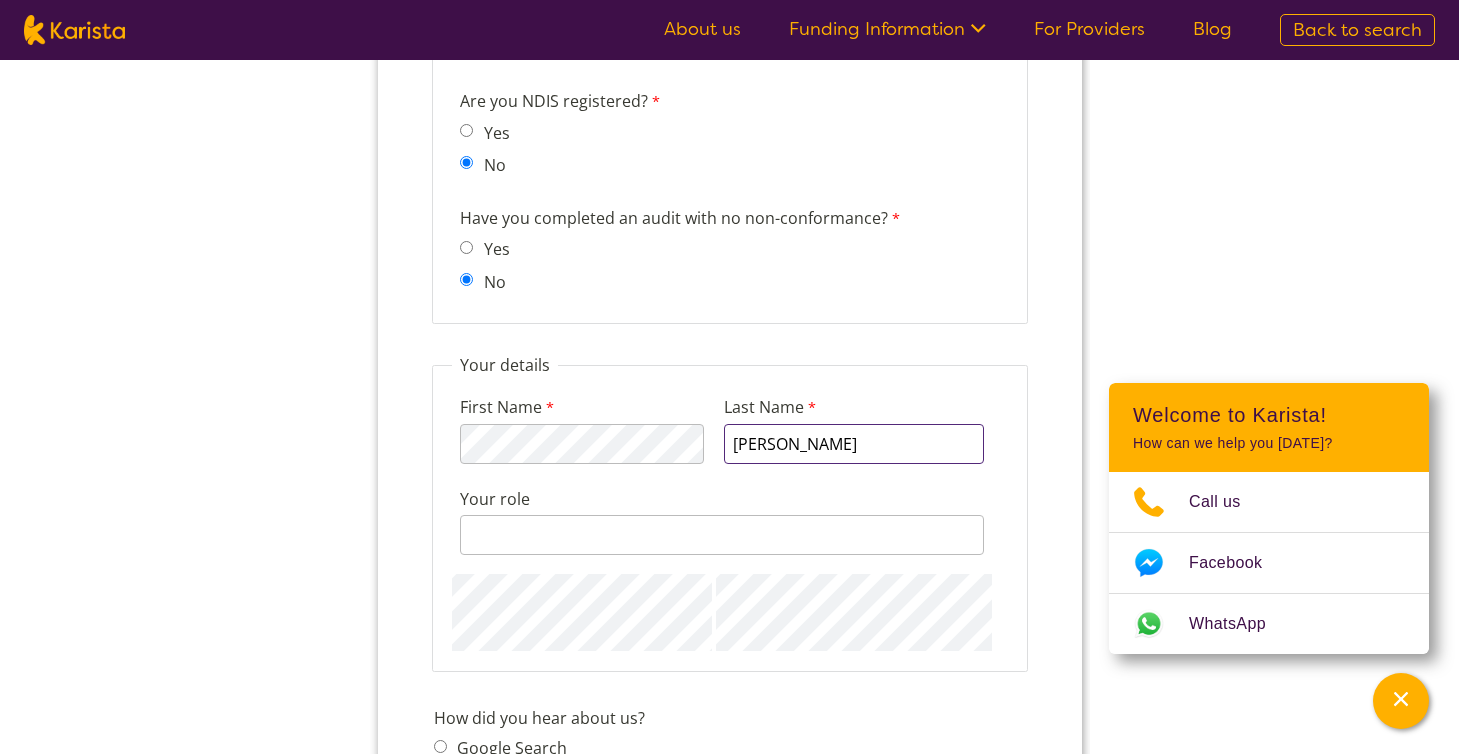 type on "[PERSON_NAME]" 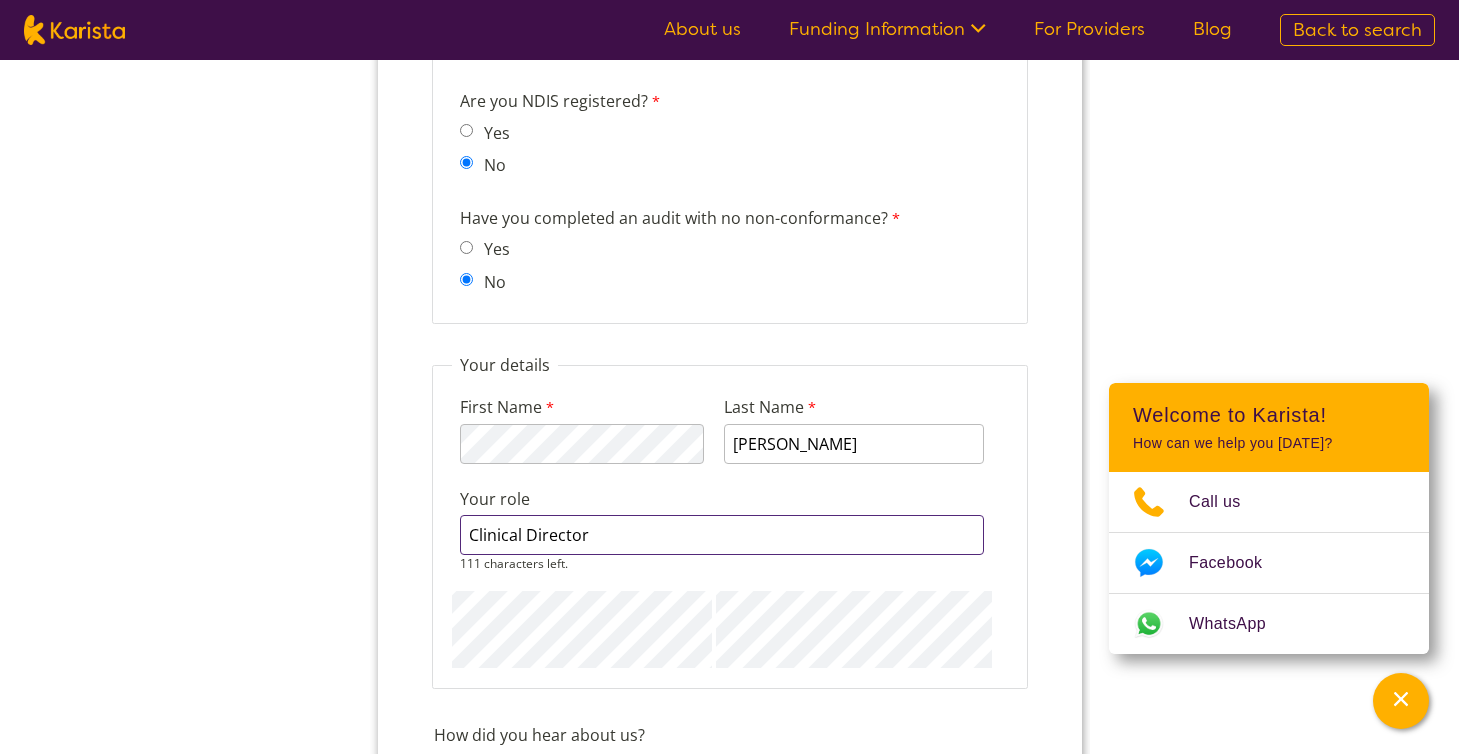 type on "Clinical Director" 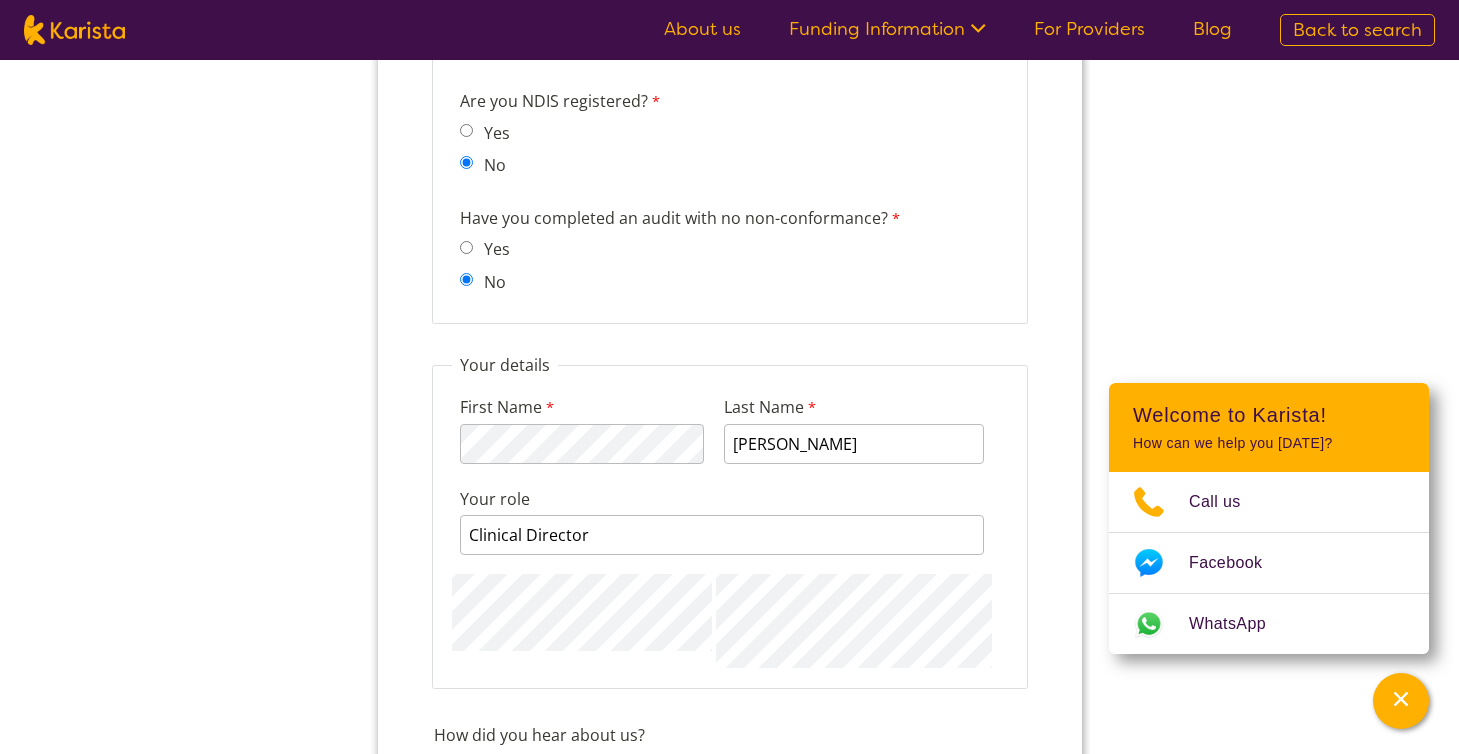 click on "Company details
Business trading name Light [MEDICAL_DATA] 229 characters left.
ABN 38676218344 0 characters left.
Business Website
Head Office Location Please select...
ACT
[GEOGRAPHIC_DATA]
NT
QLD
SA
TAS
[GEOGRAPHIC_DATA]
[GEOGRAPHIC_DATA]
Number of existing clients 80-100 2 characters left.
Business Type Please select...
Company
Individual/Sole Trader
Other (please specify)
Other (please specify) 255 characters left.
What services do you provide? (Choose all that apply) Behaviour support Counselling Dietitian Domestic and home help Exercise physiology Home Care Package NDIS Plan management NDIS Support Coordination Nursing services [MEDICAL_DATA] Personal care Physiotherapy [MEDICAL_DATA] Psychology Psychosocial recovery coach Respite Skills support - school, work, life Social activities [MEDICAL_DATA] Support worker Supported independent living Other
Other services (please describe)
Which states do you operate in?  [GEOGRAPHIC_DATA]" at bounding box center (729, -109) 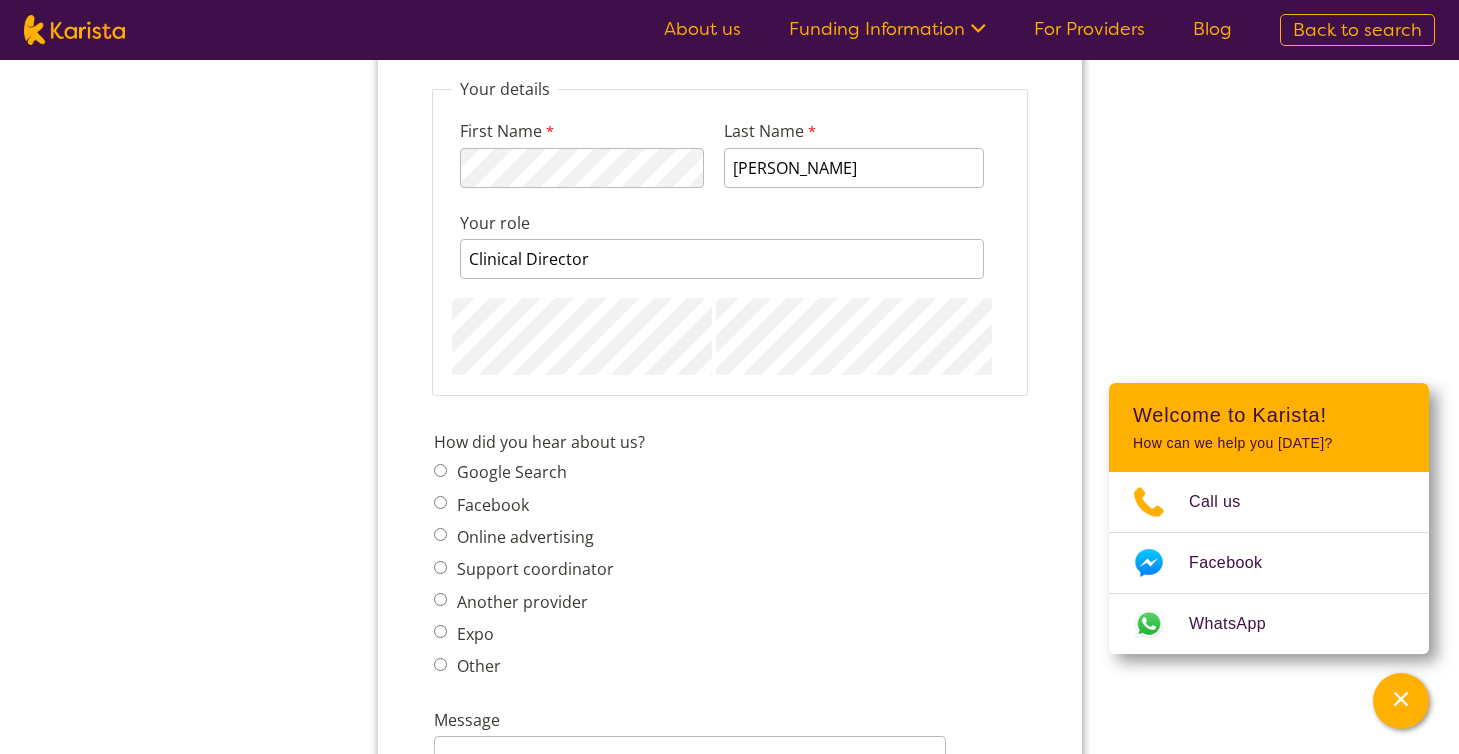 scroll, scrollTop: 2330, scrollLeft: 0, axis: vertical 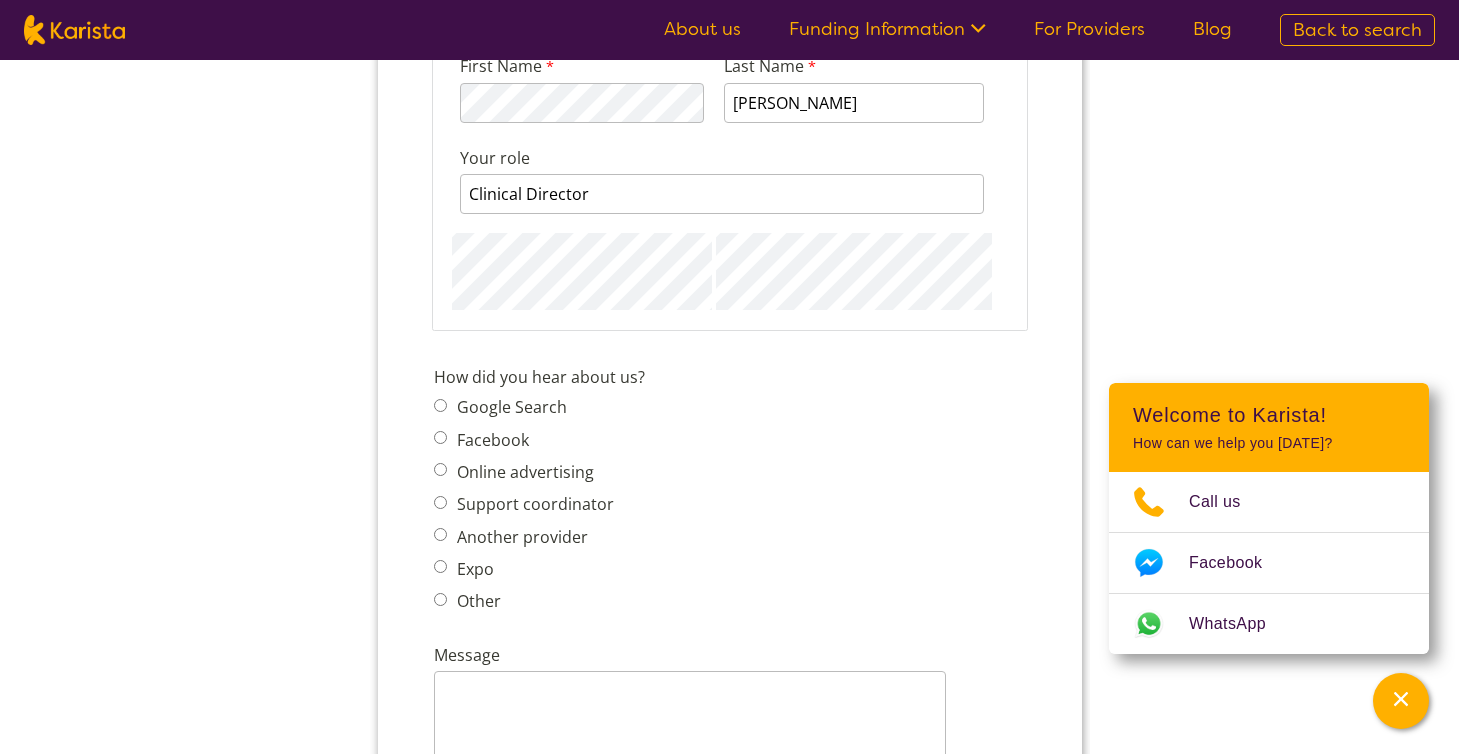 click on "Other" at bounding box center [475, 601] 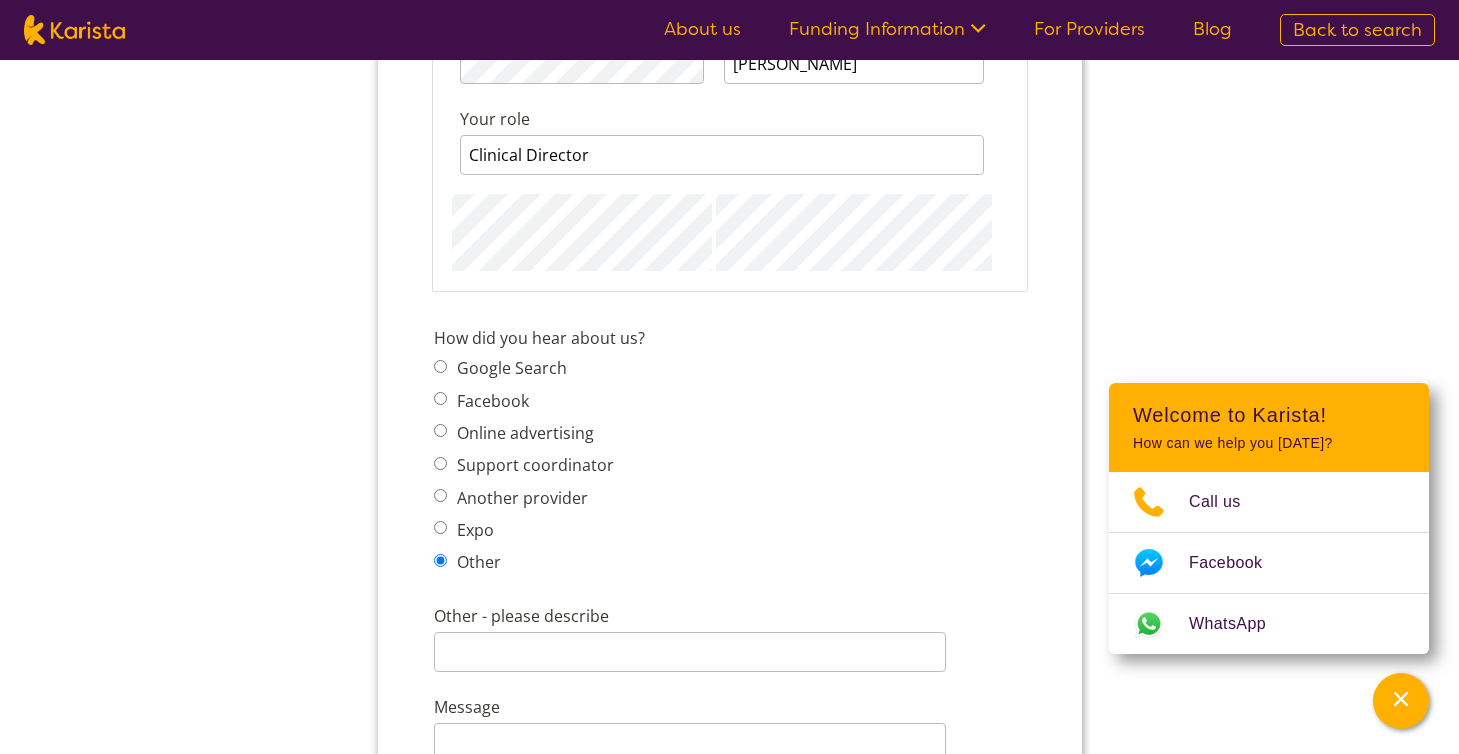 scroll, scrollTop: 2401, scrollLeft: 0, axis: vertical 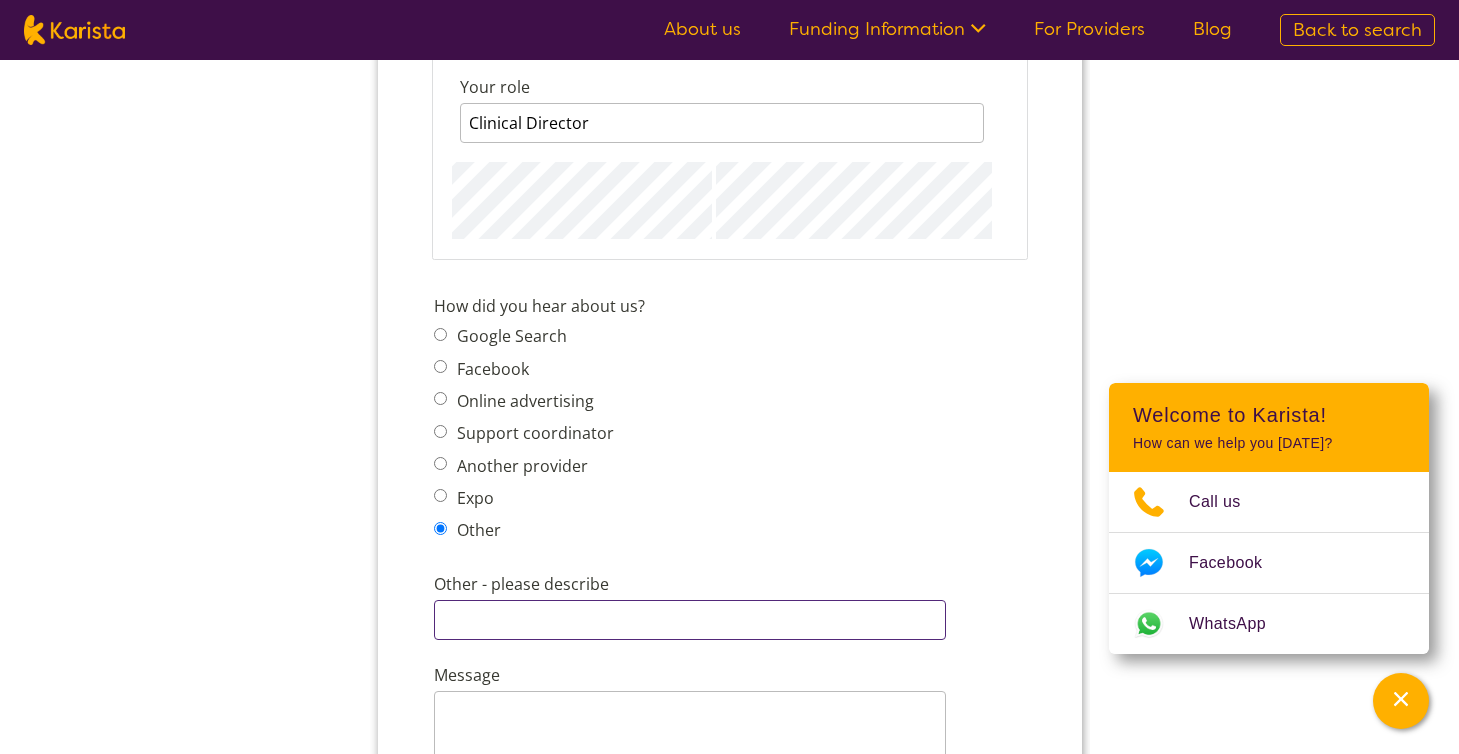 click on "Other - please describe" at bounding box center [689, 620] 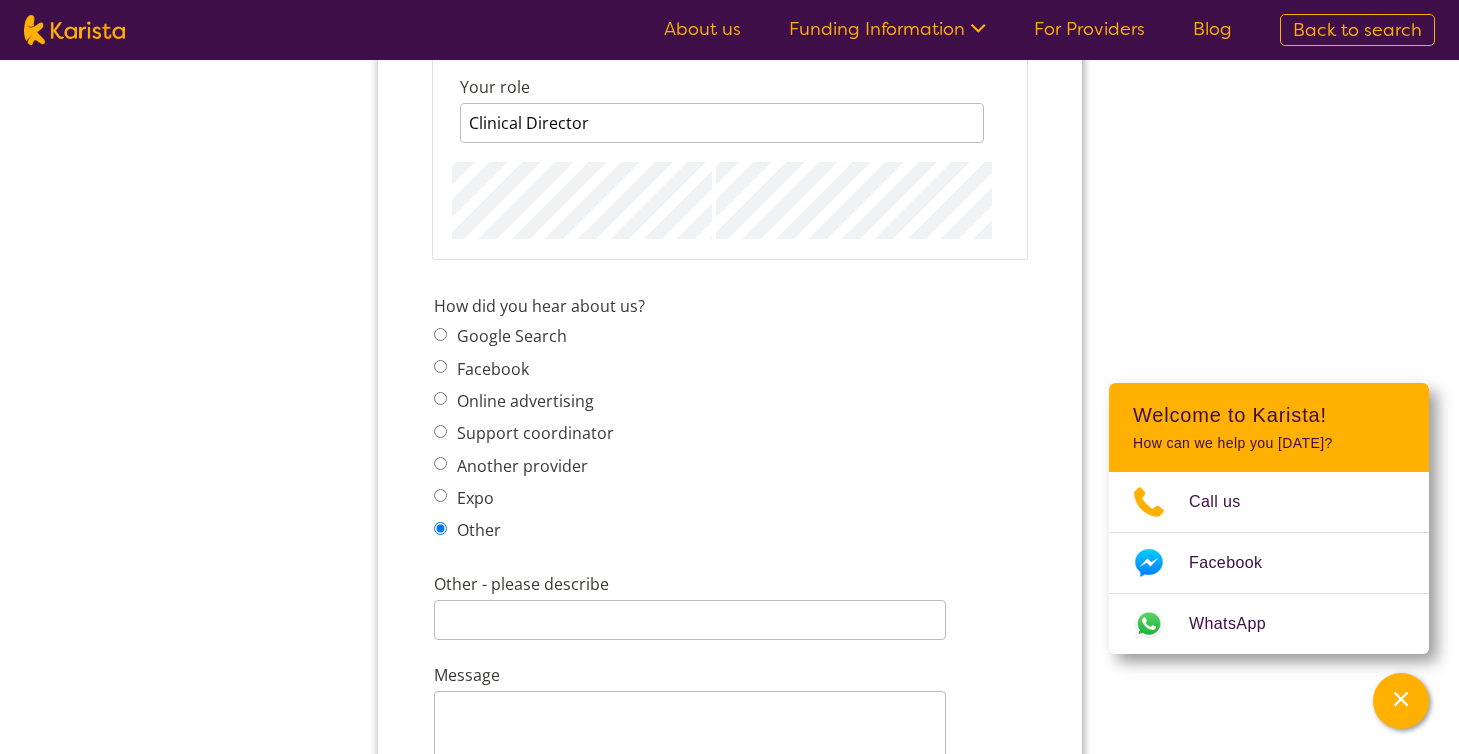 click on "Another provider" at bounding box center [518, 466] 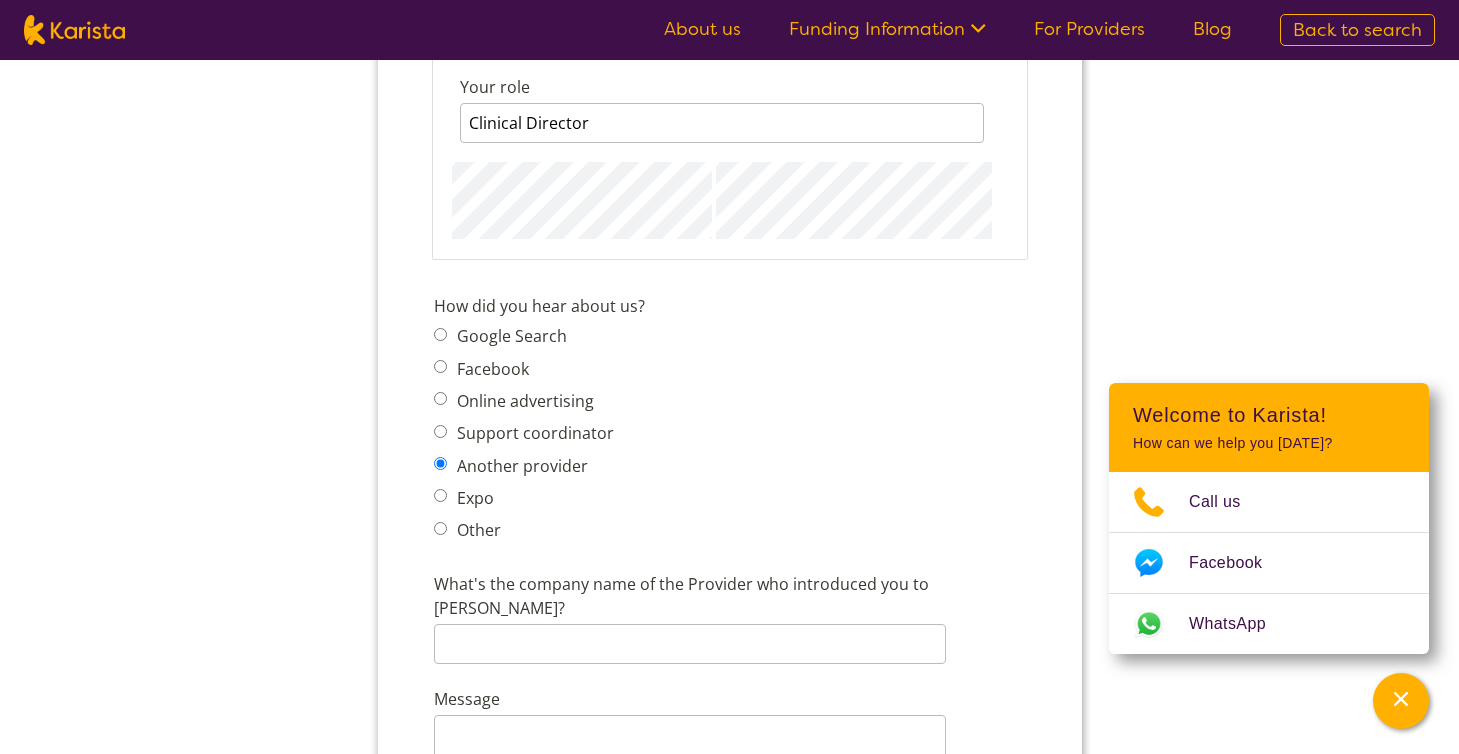 click on "Other" at bounding box center [475, 530] 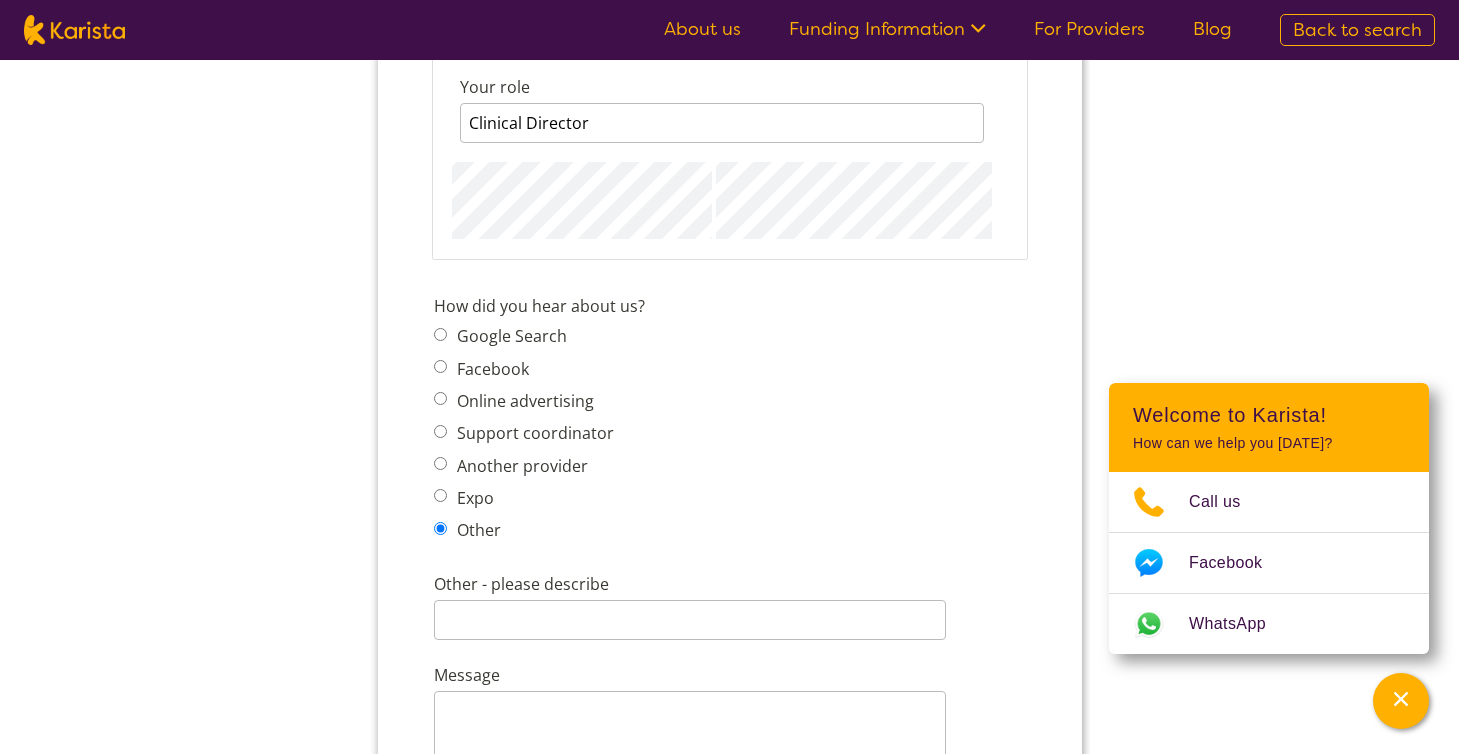 click on "Google Search" at bounding box center [508, 336] 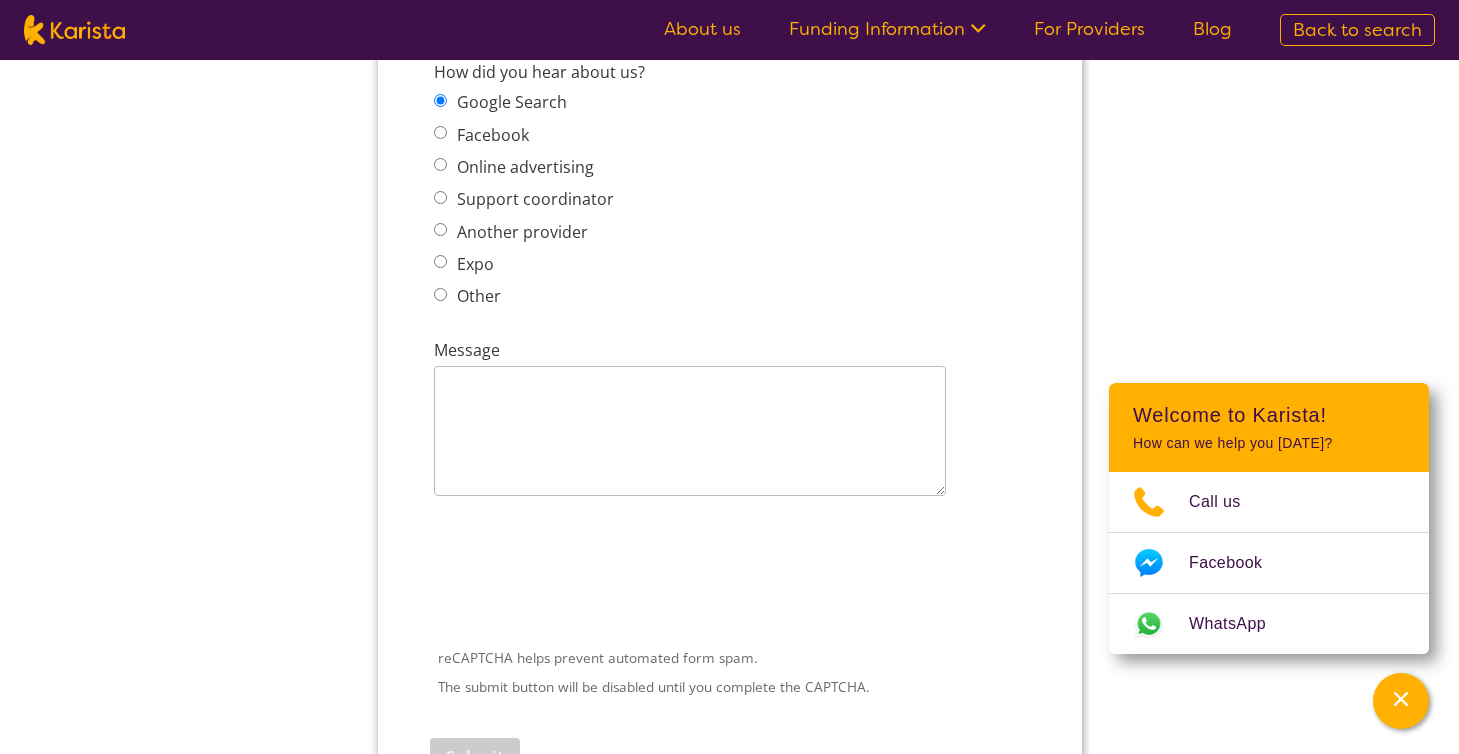 scroll, scrollTop: 2633, scrollLeft: 0, axis: vertical 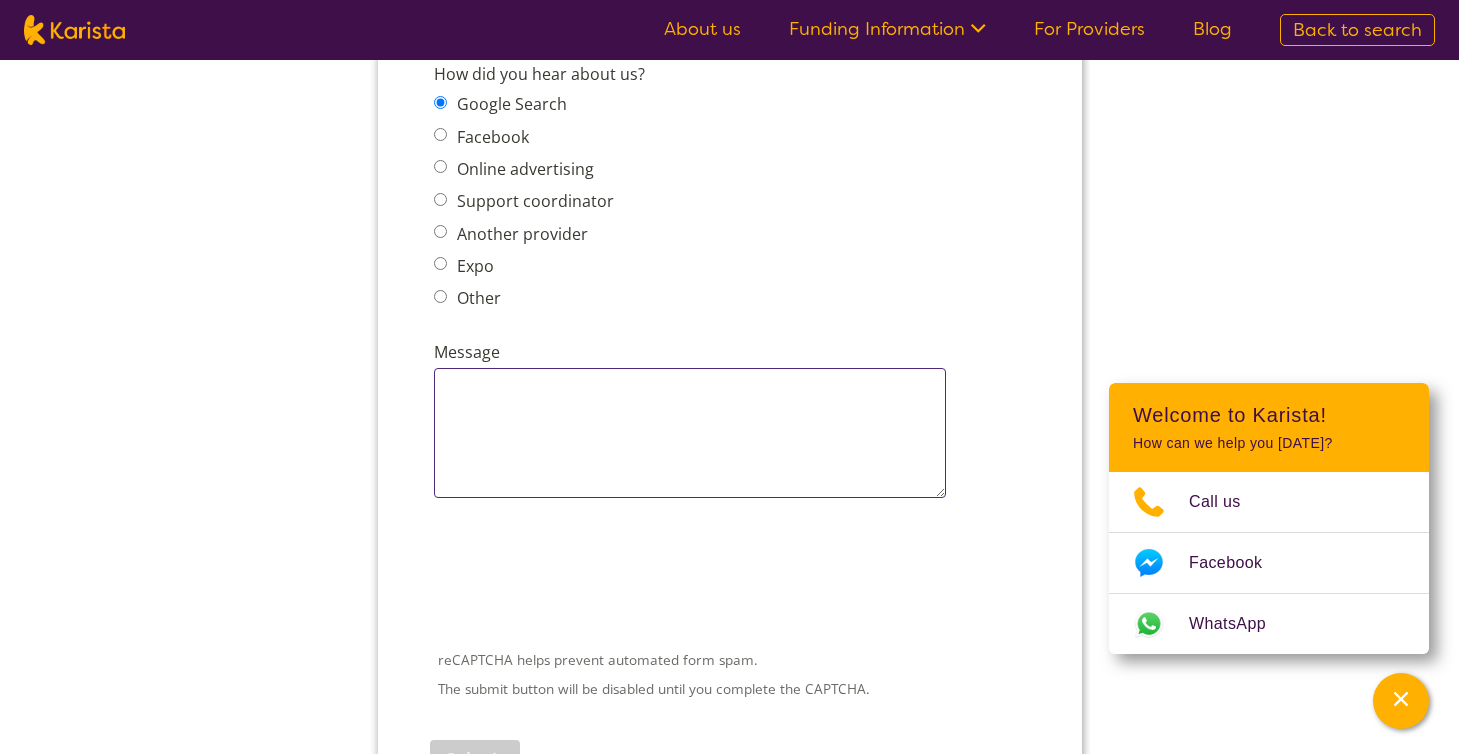 click on "Message" at bounding box center (689, 433) 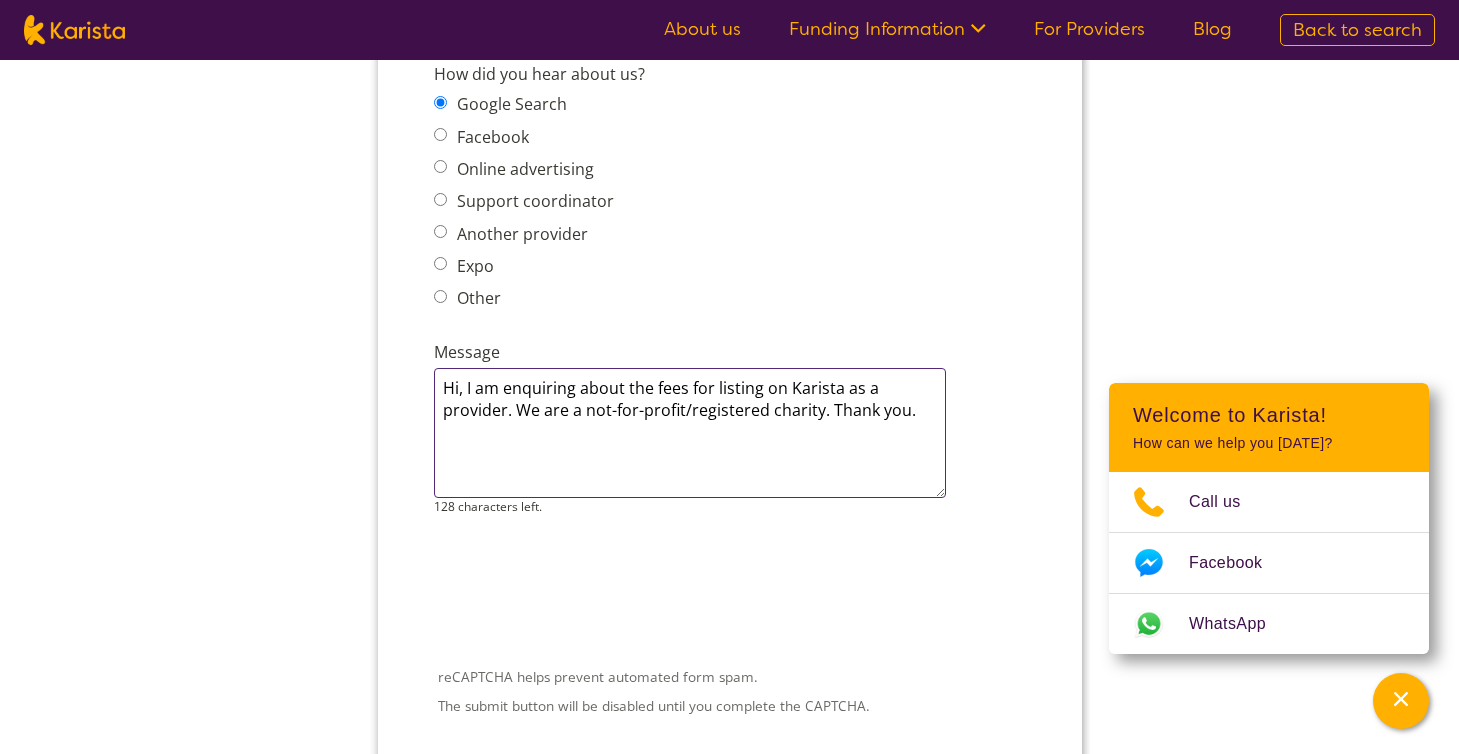 type on "Hi, I am enquiring about the fees for listing on Karista as a provider. We are a not-for-profit/registered charity. Thank you." 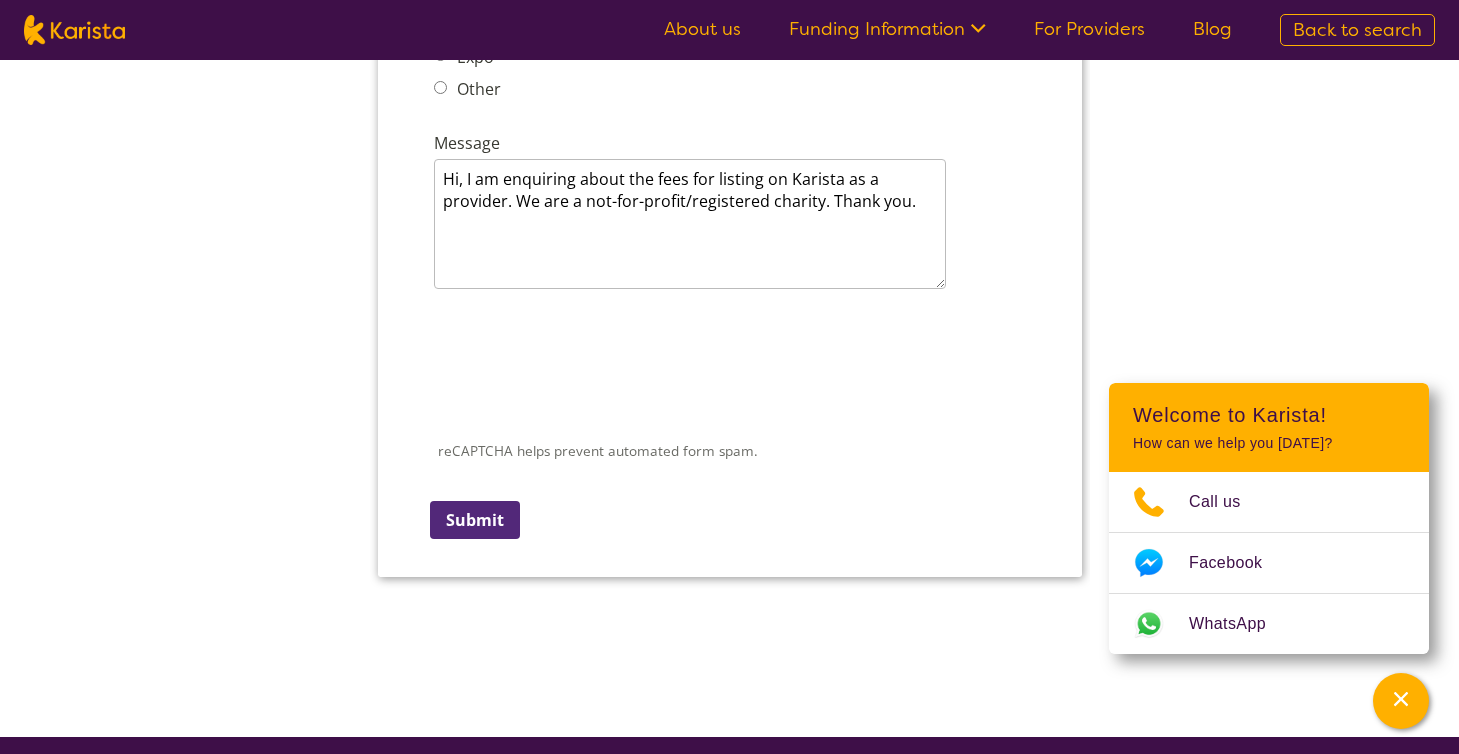 scroll, scrollTop: 2868, scrollLeft: 0, axis: vertical 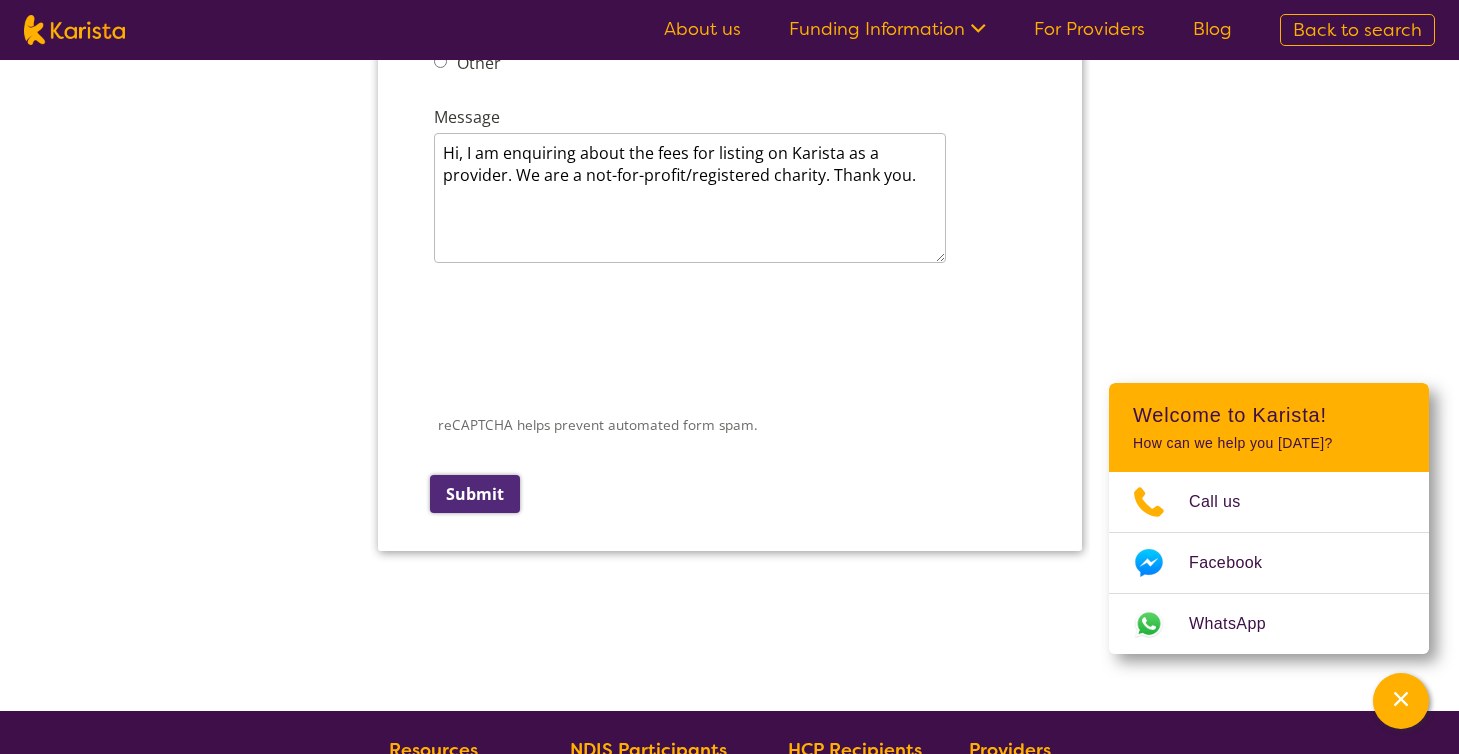 click on "Submit" at bounding box center [474, 494] 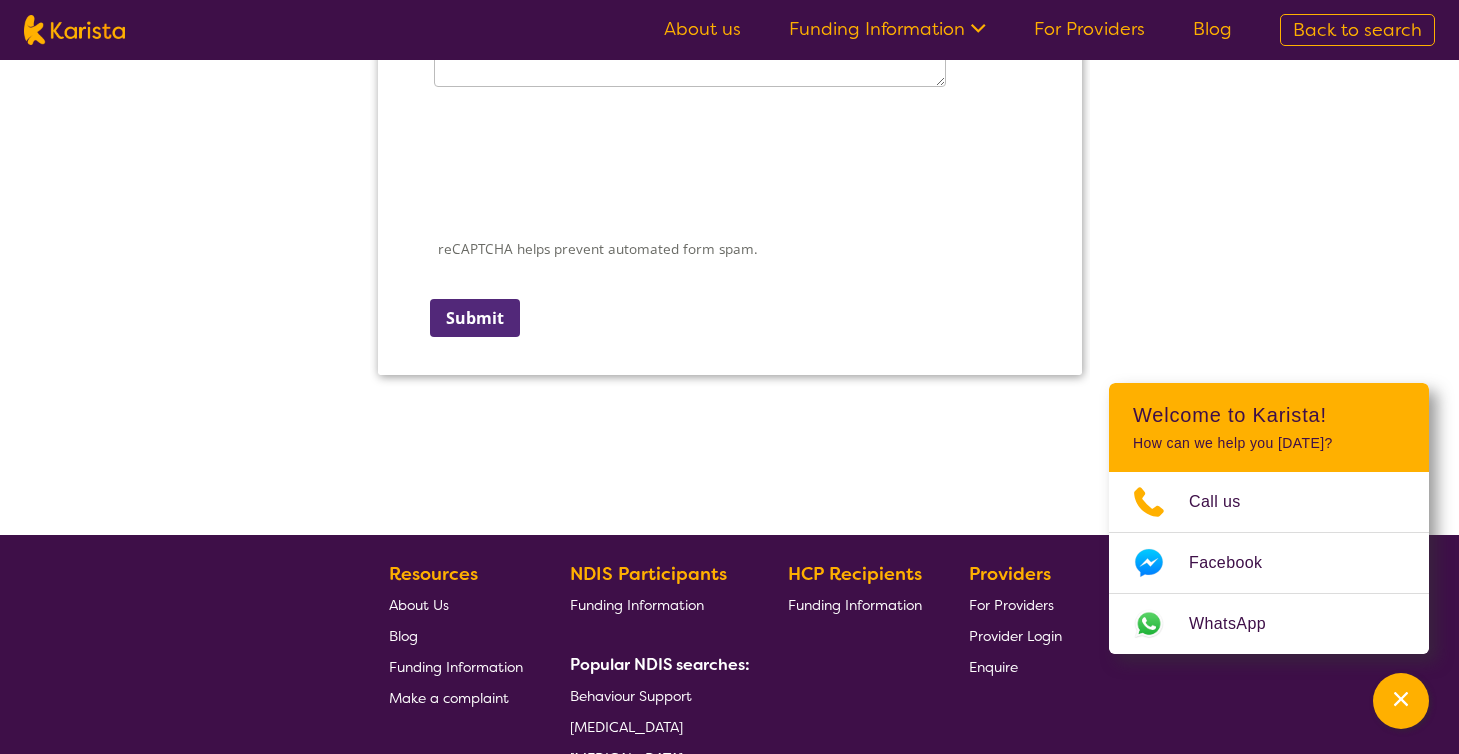 scroll, scrollTop: 3086, scrollLeft: 0, axis: vertical 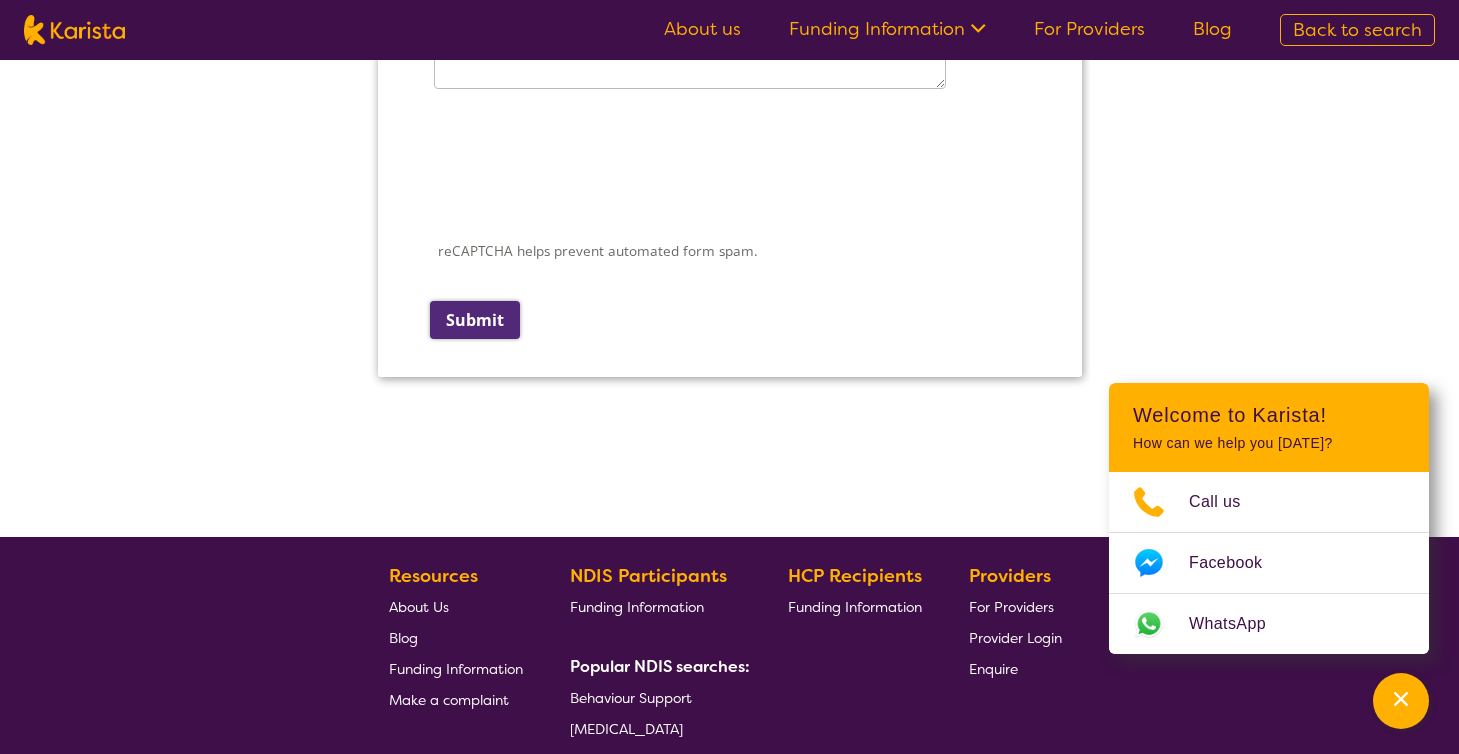 type on "85" 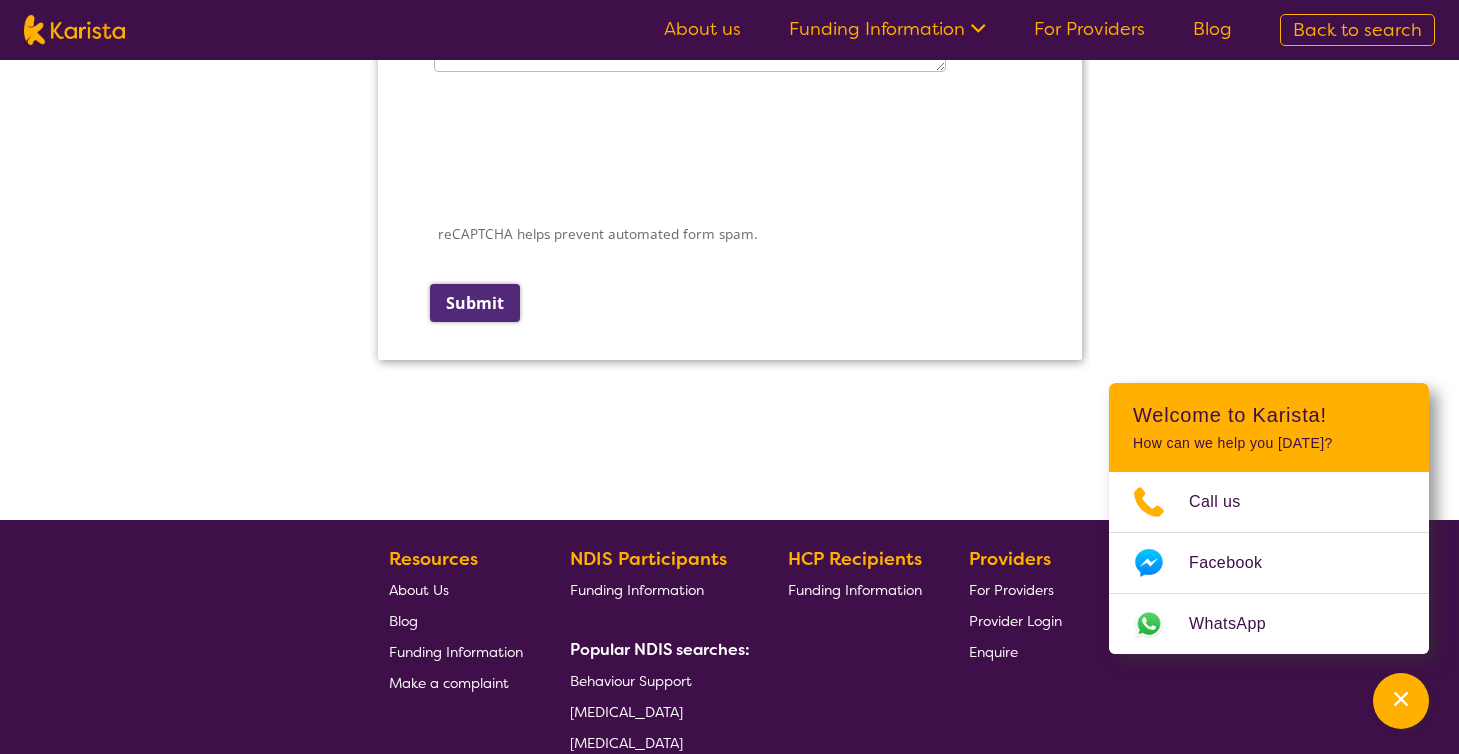 click on "reCAPTCHA helps prevent automated form spam.
The submit button will be disabled until you complete the CAPTCHA.
Submit" at bounding box center (729, 205) 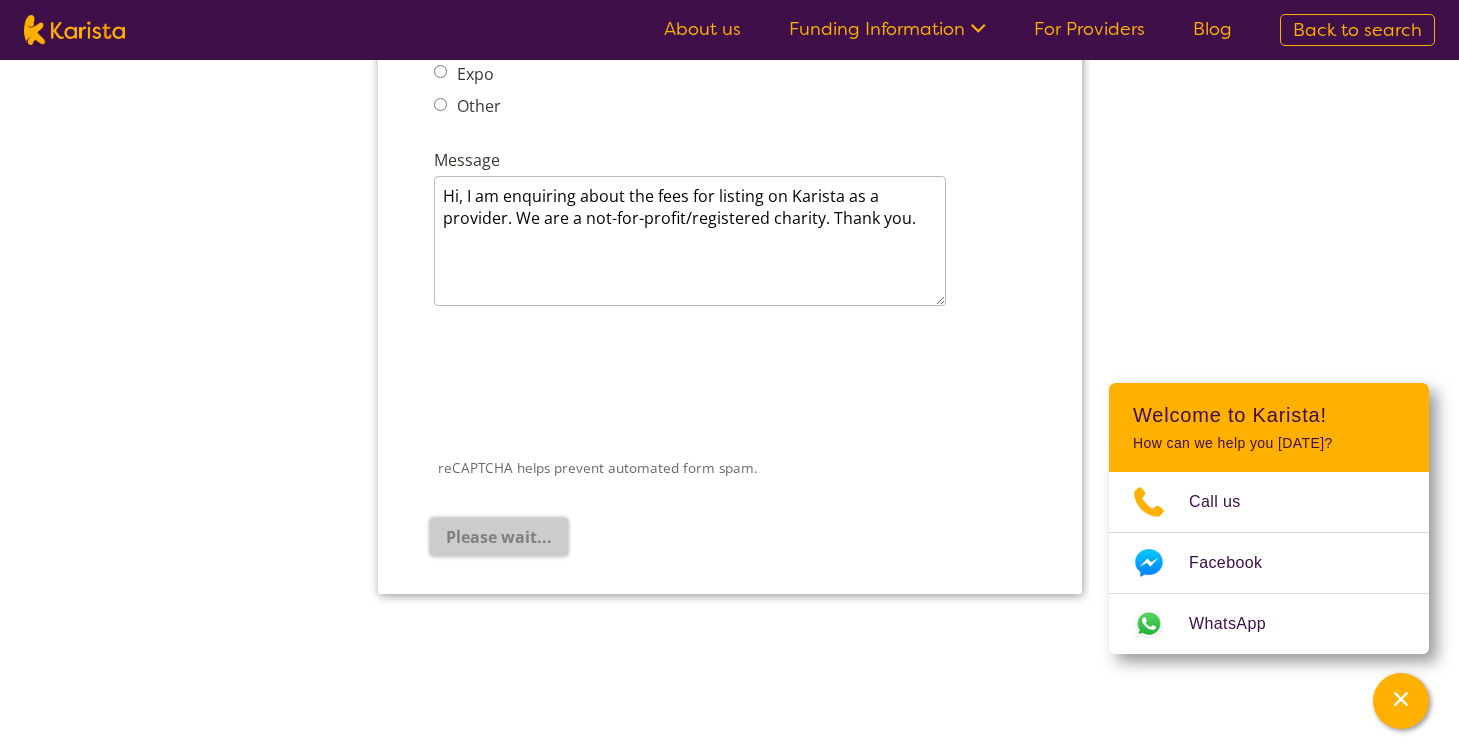 scroll, scrollTop: 2800, scrollLeft: 0, axis: vertical 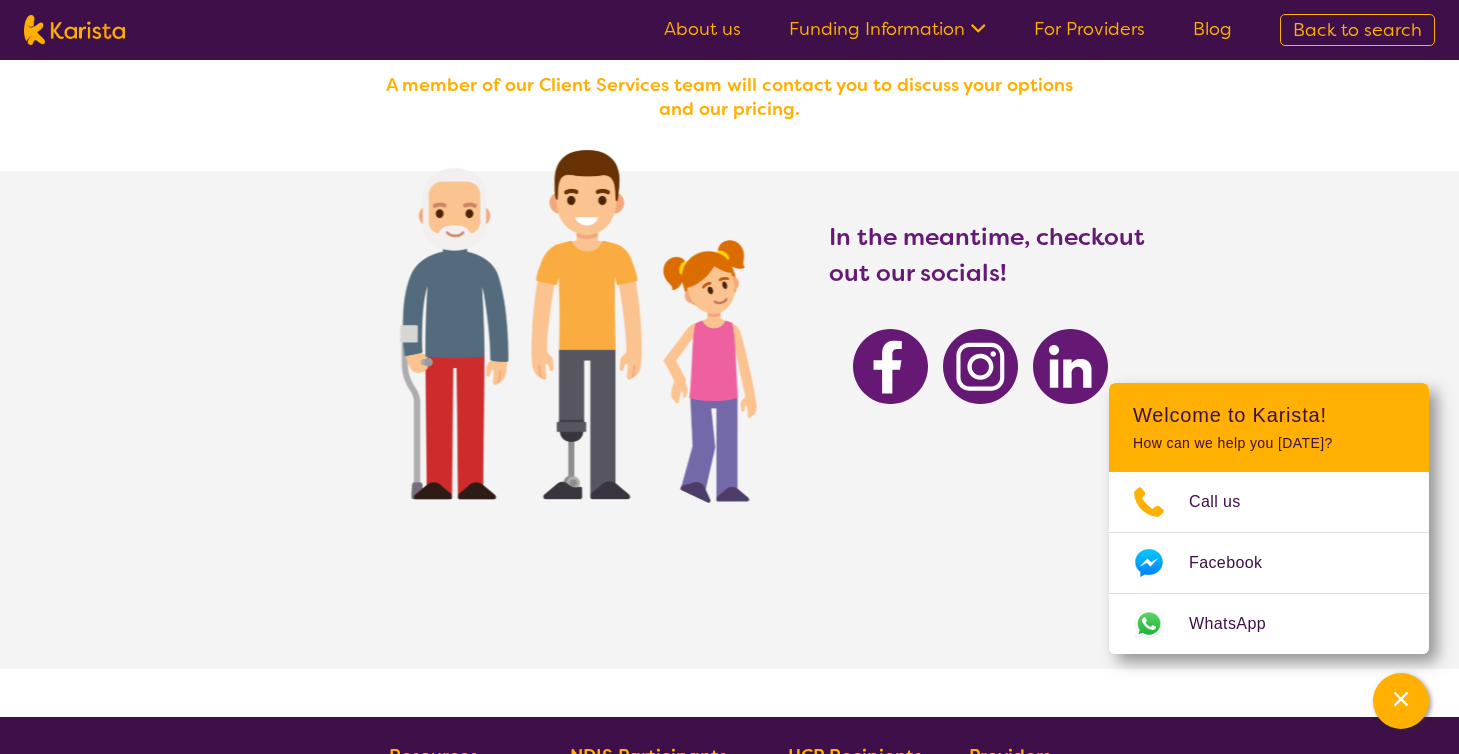 click on "In the meantime, checkout out our socials!" at bounding box center (988, 444) 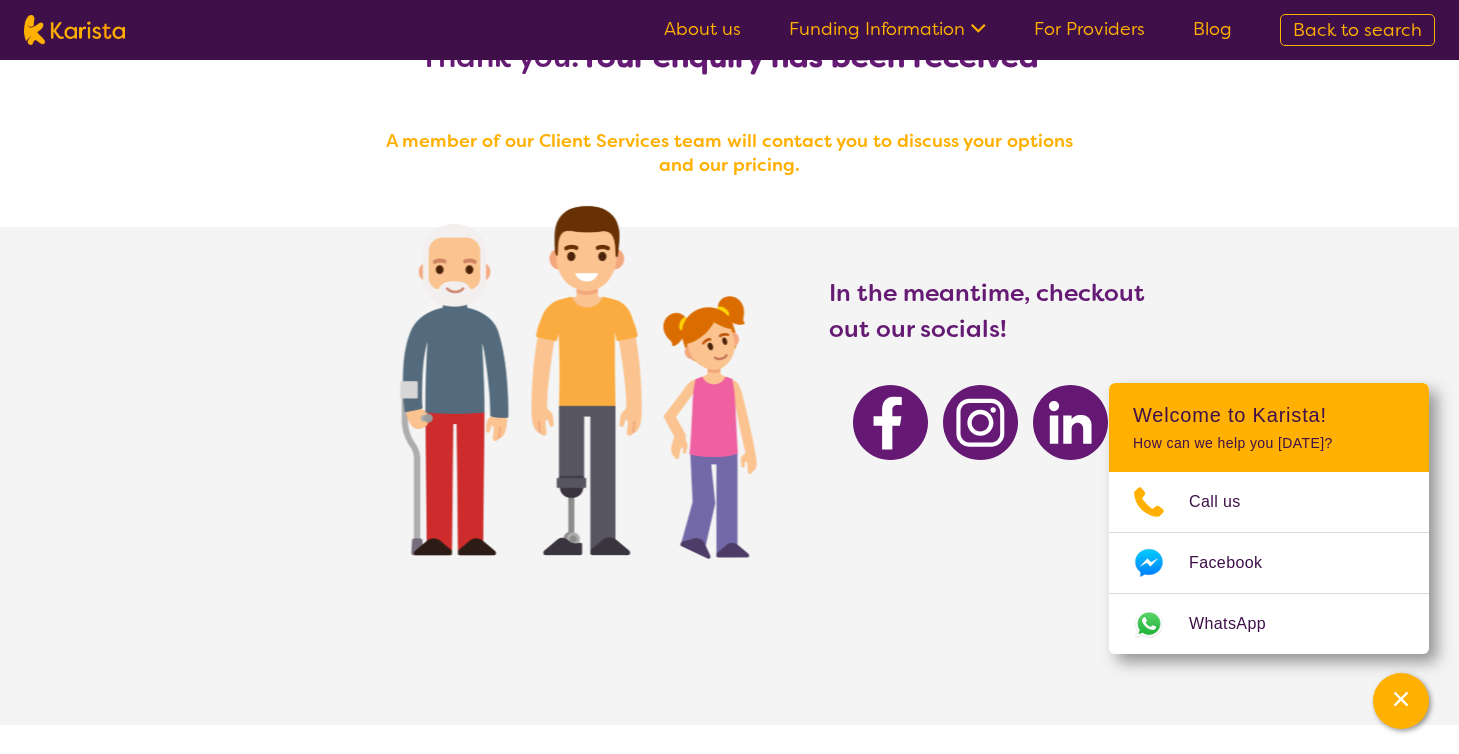 scroll, scrollTop: 61, scrollLeft: 0, axis: vertical 